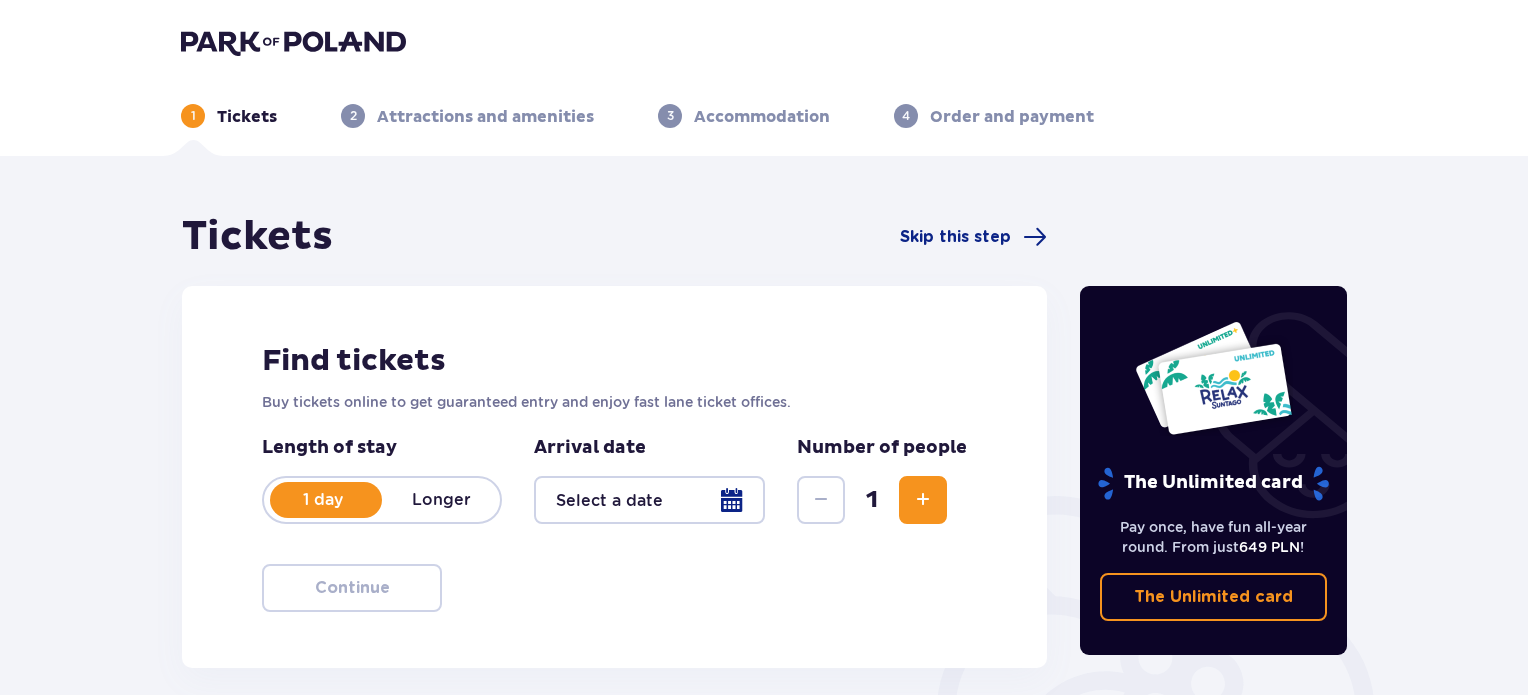 scroll, scrollTop: 0, scrollLeft: 0, axis: both 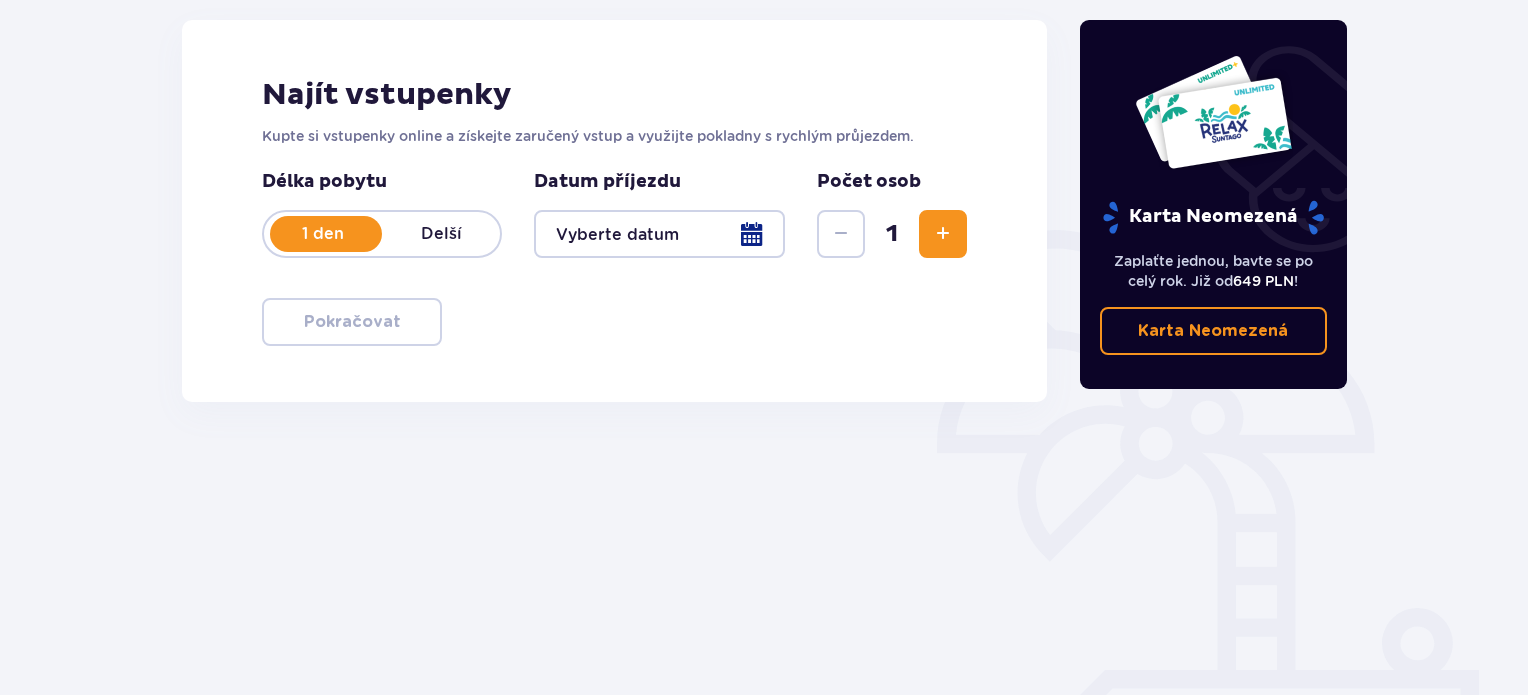click at bounding box center [659, 234] 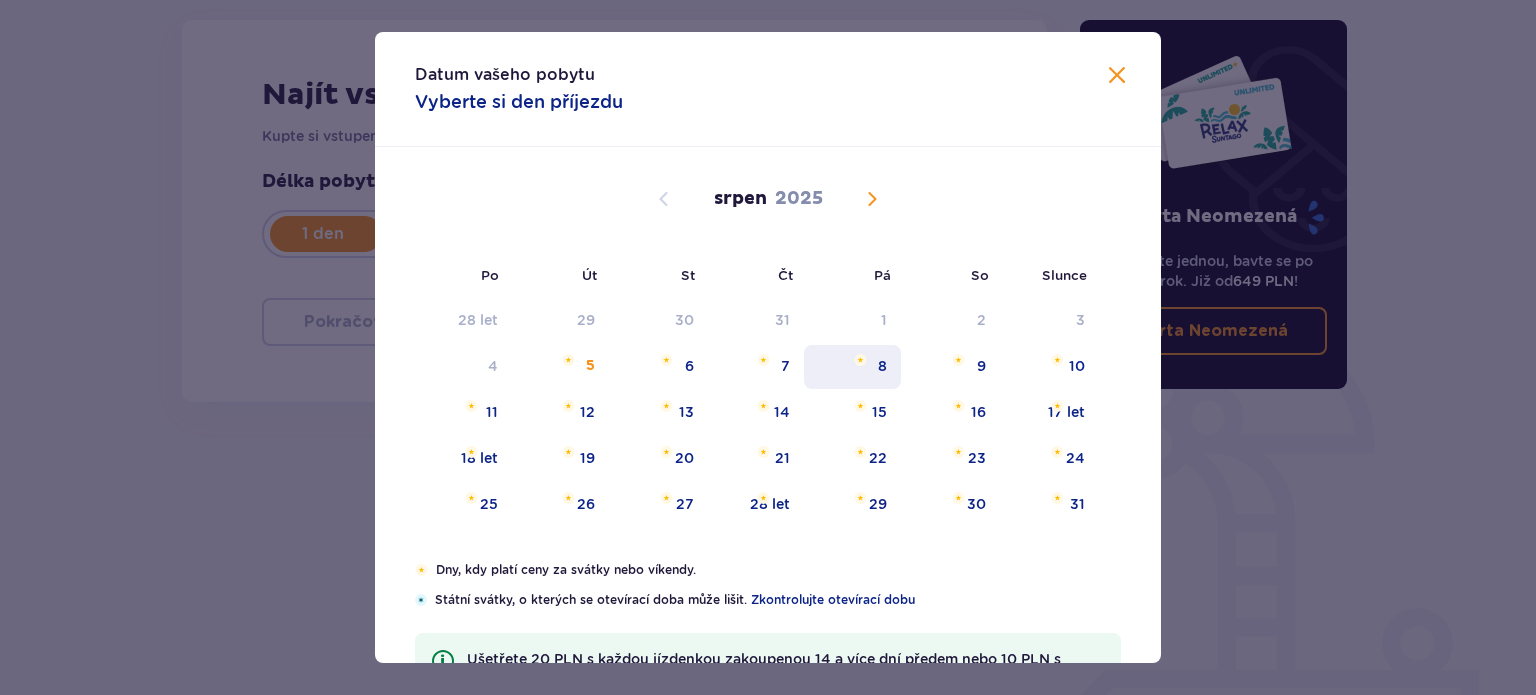 click on "8" at bounding box center (882, 366) 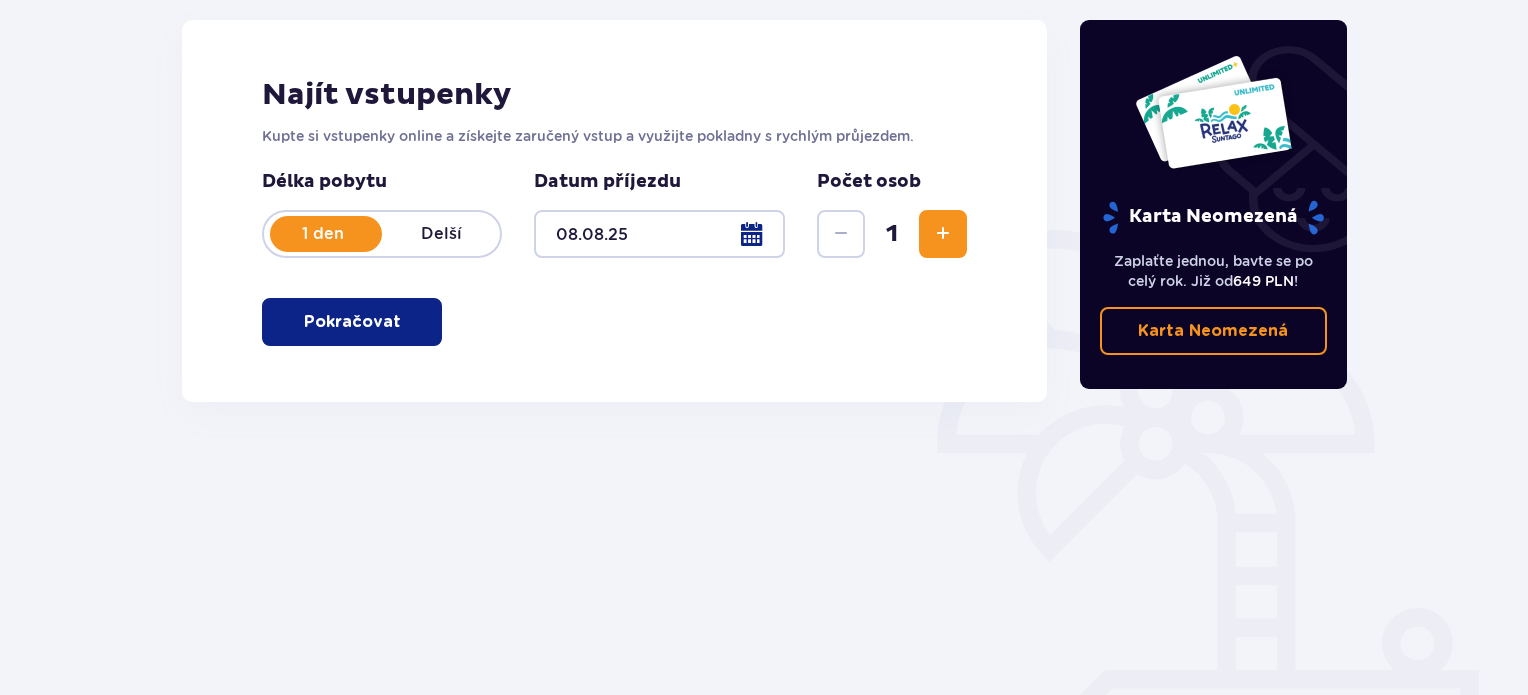 drag, startPoint x: 948, startPoint y: 227, endPoint x: 932, endPoint y: 262, distance: 38.483765 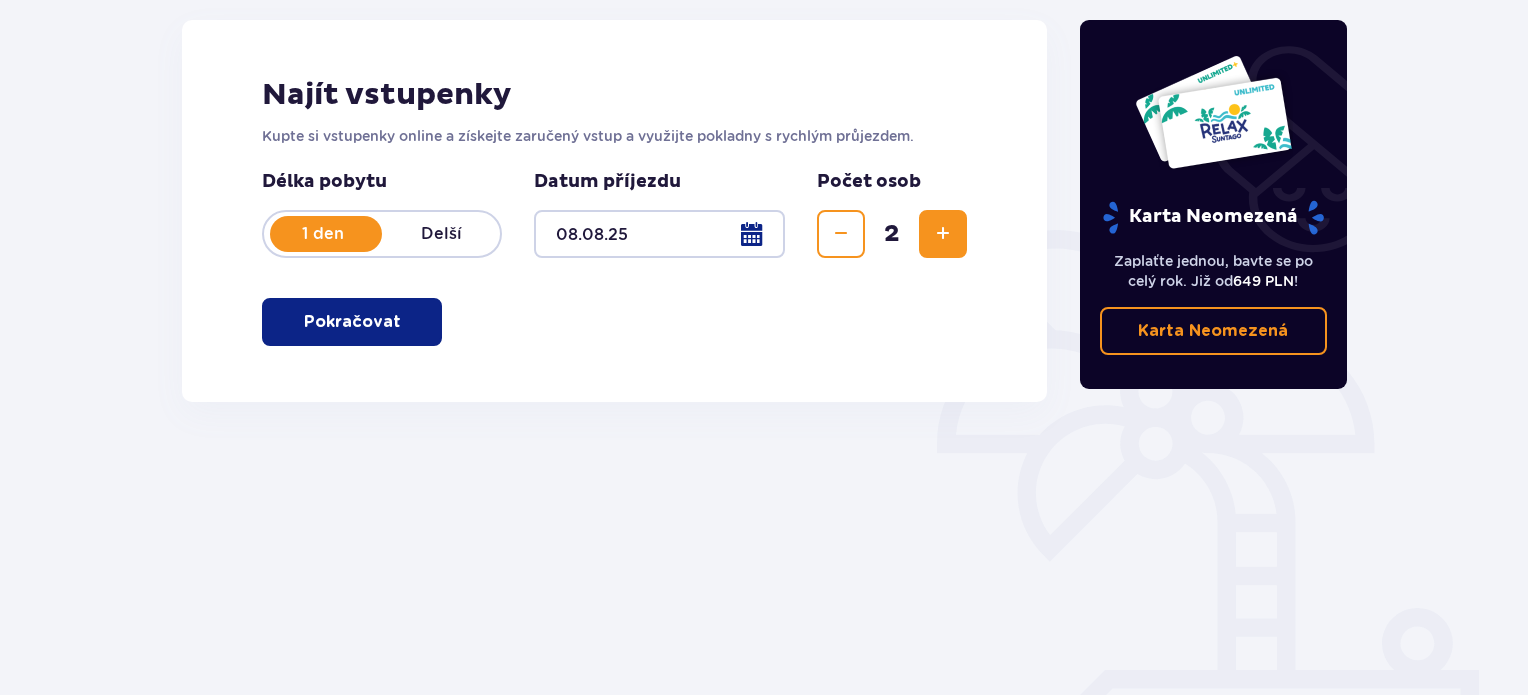 click on "Pokračovat" at bounding box center [352, 322] 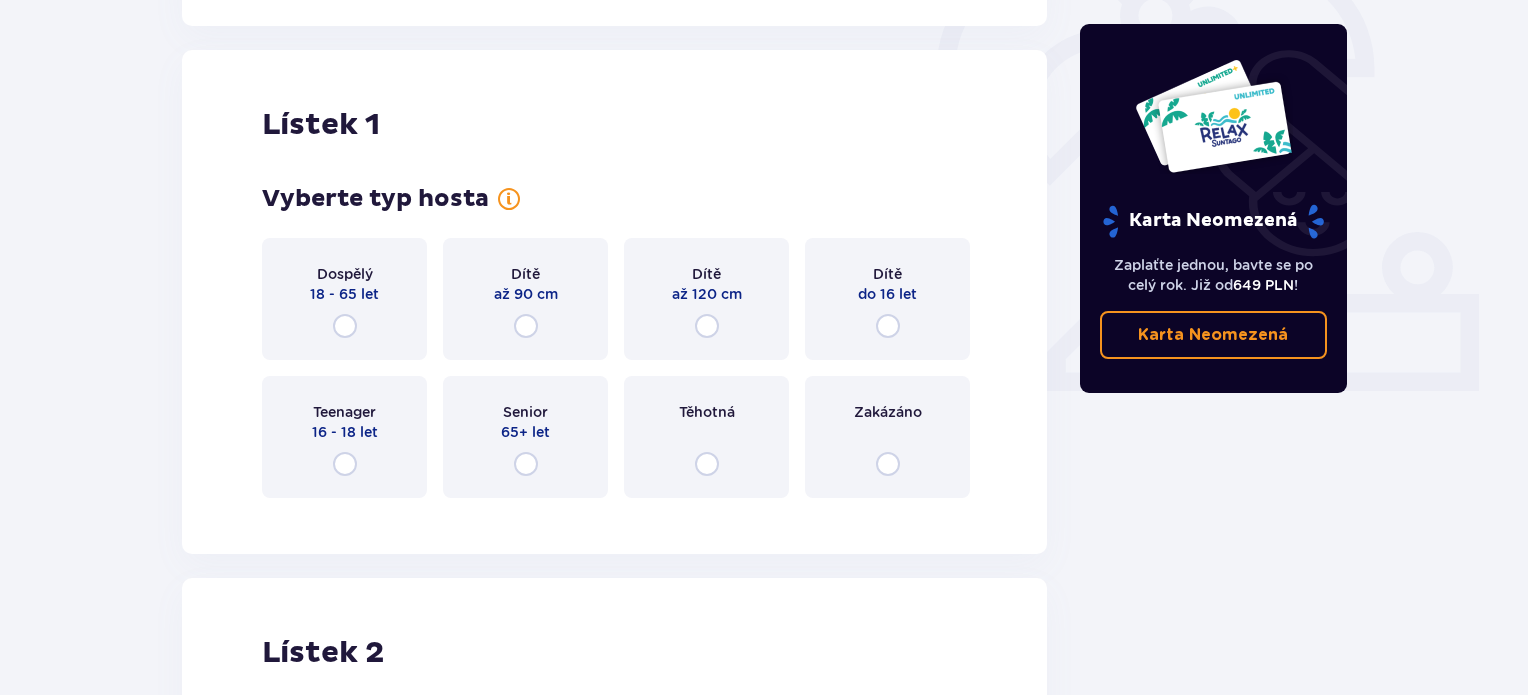 scroll, scrollTop: 668, scrollLeft: 0, axis: vertical 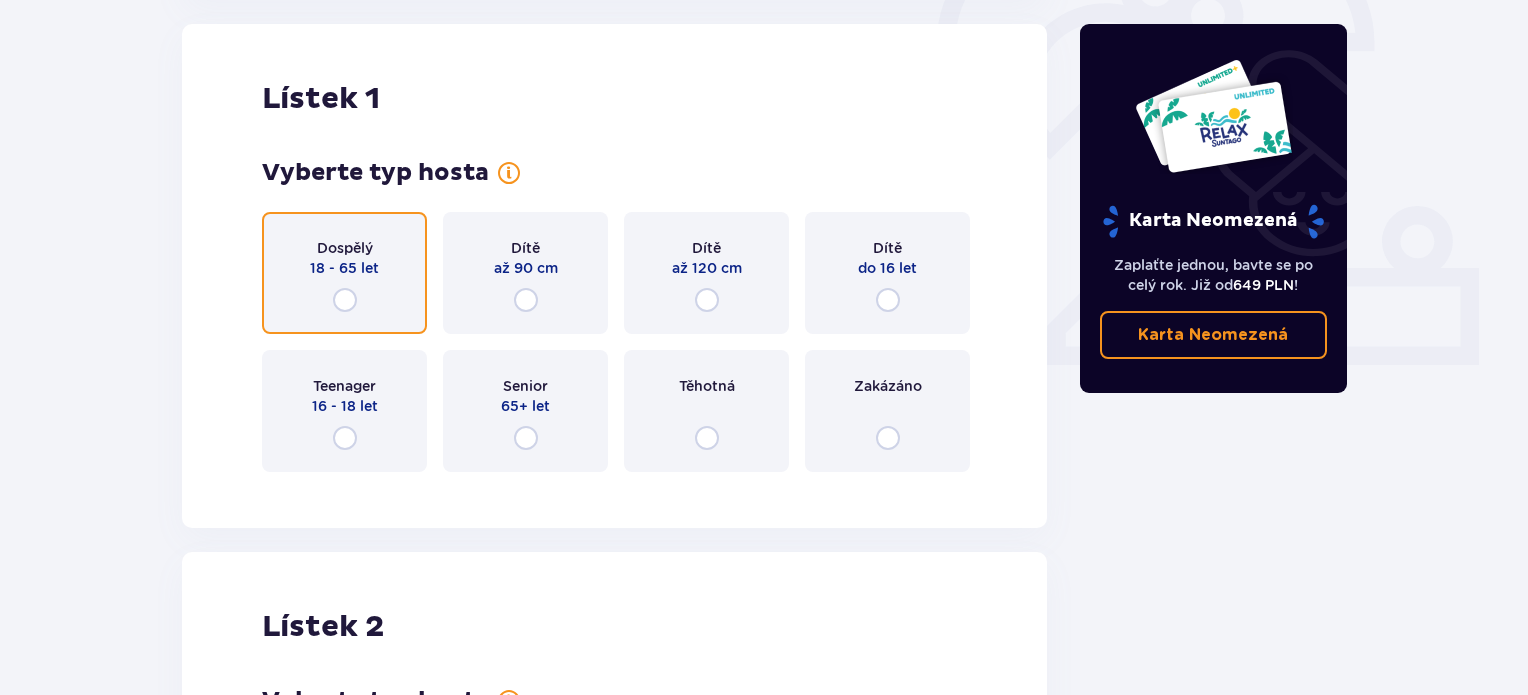 click at bounding box center [345, 300] 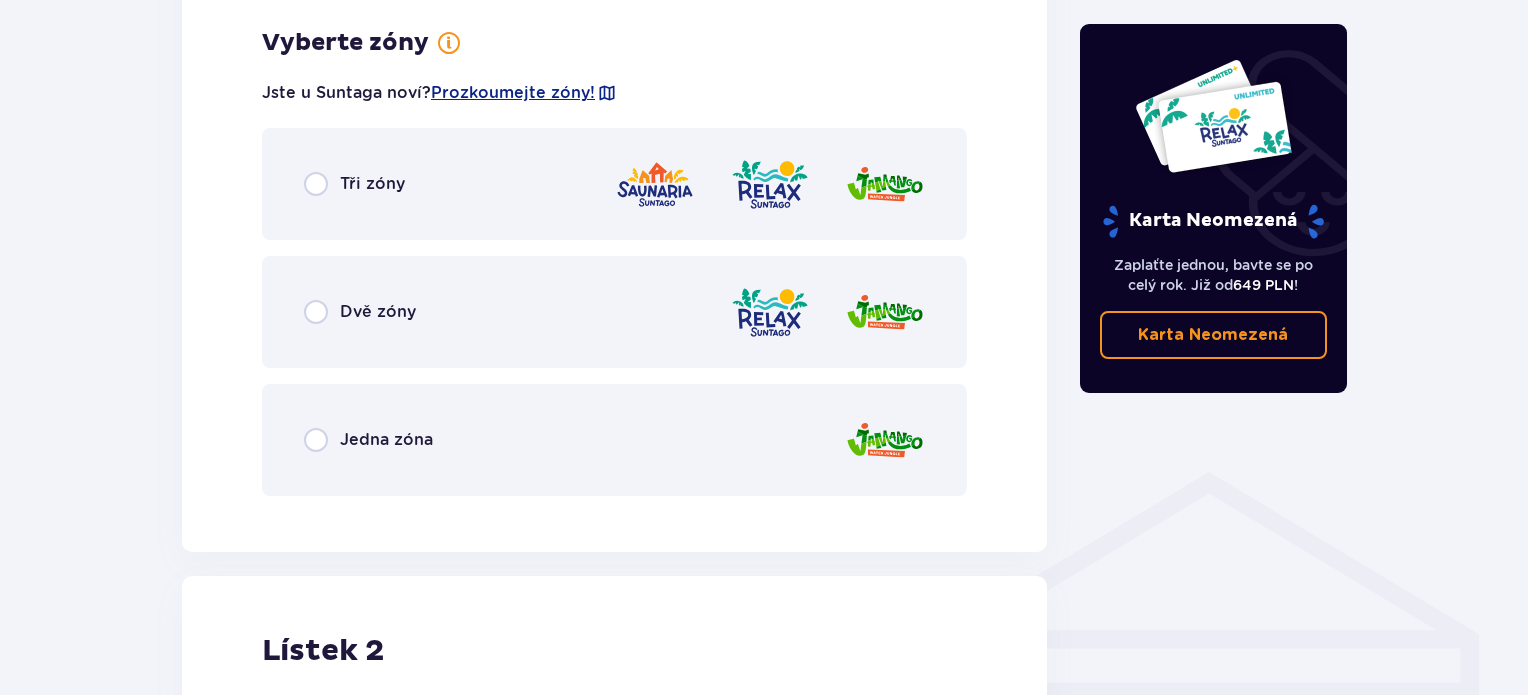 scroll, scrollTop: 1156, scrollLeft: 0, axis: vertical 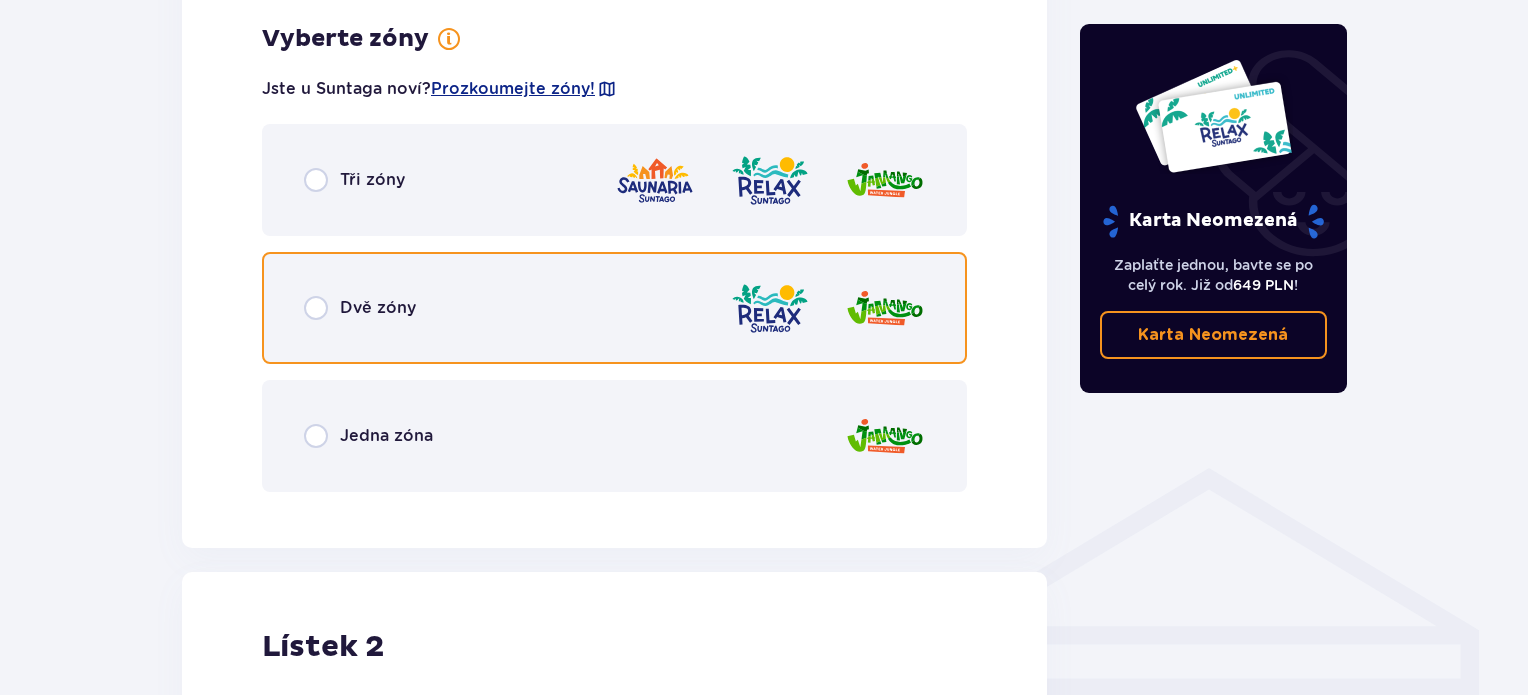 click at bounding box center (316, 308) 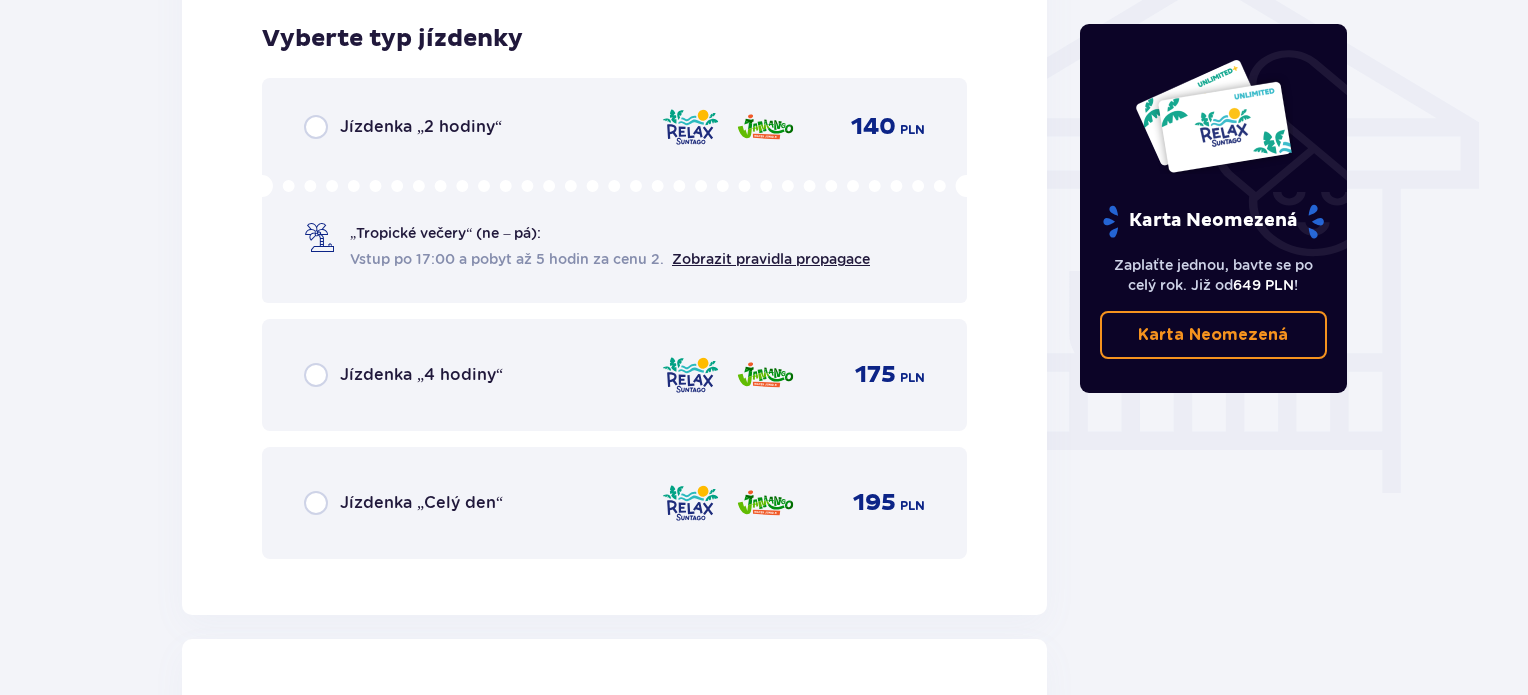 scroll, scrollTop: 1930, scrollLeft: 0, axis: vertical 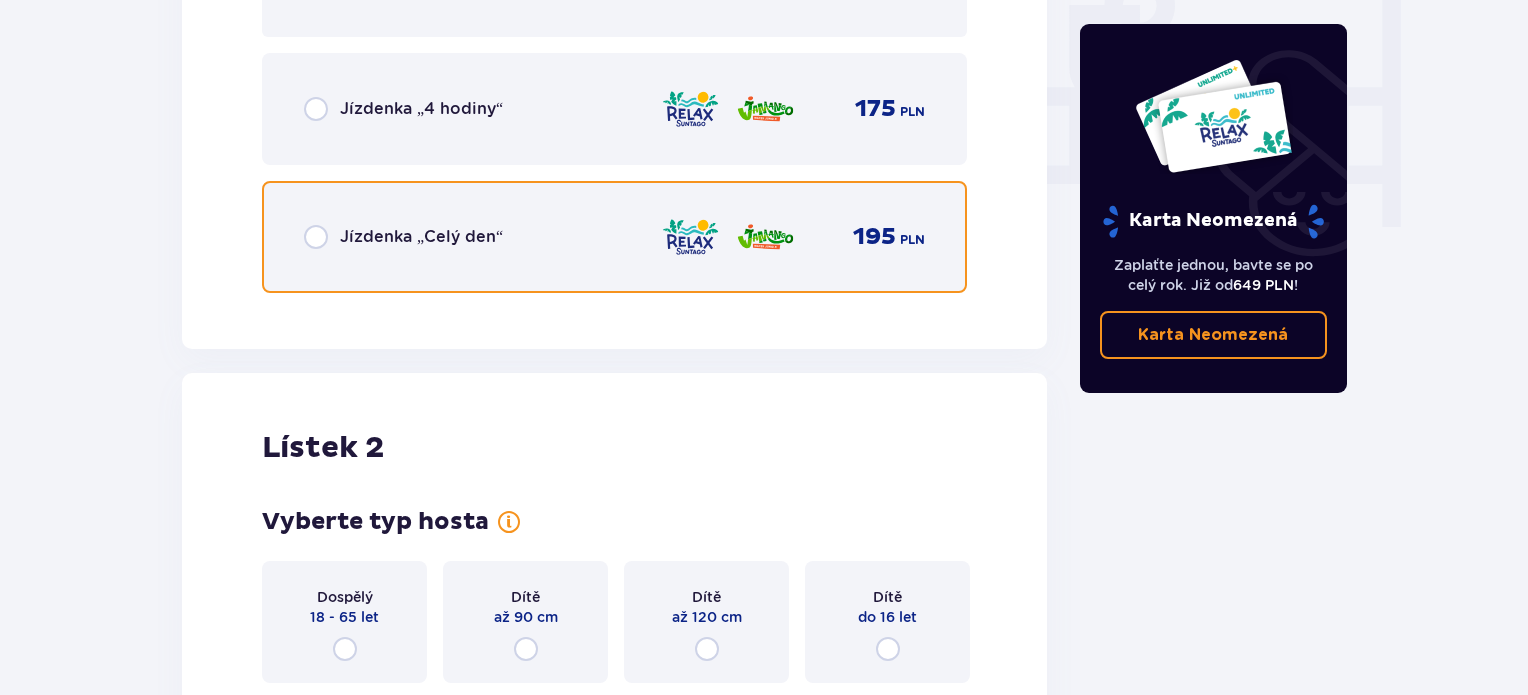 click at bounding box center [316, 237] 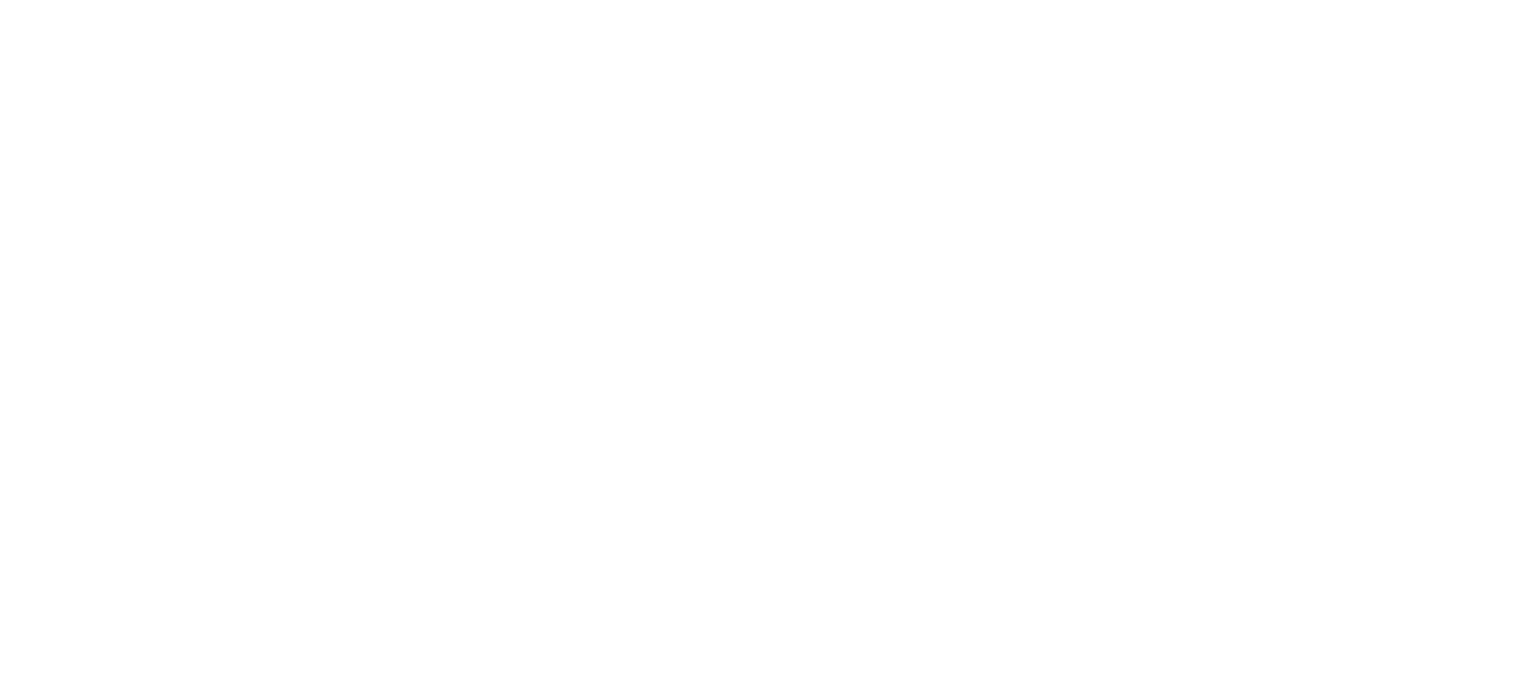 scroll, scrollTop: 0, scrollLeft: 0, axis: both 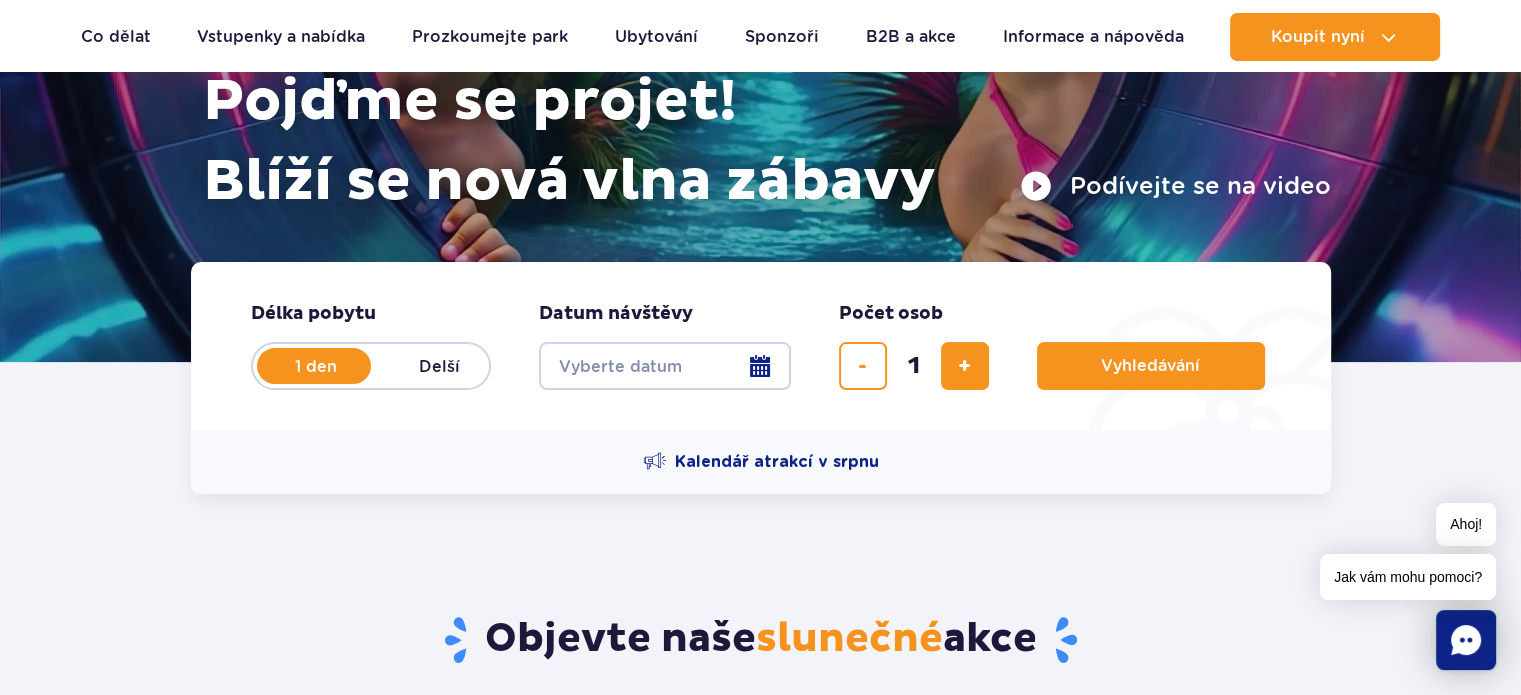 click on "Datum od" at bounding box center [665, 366] 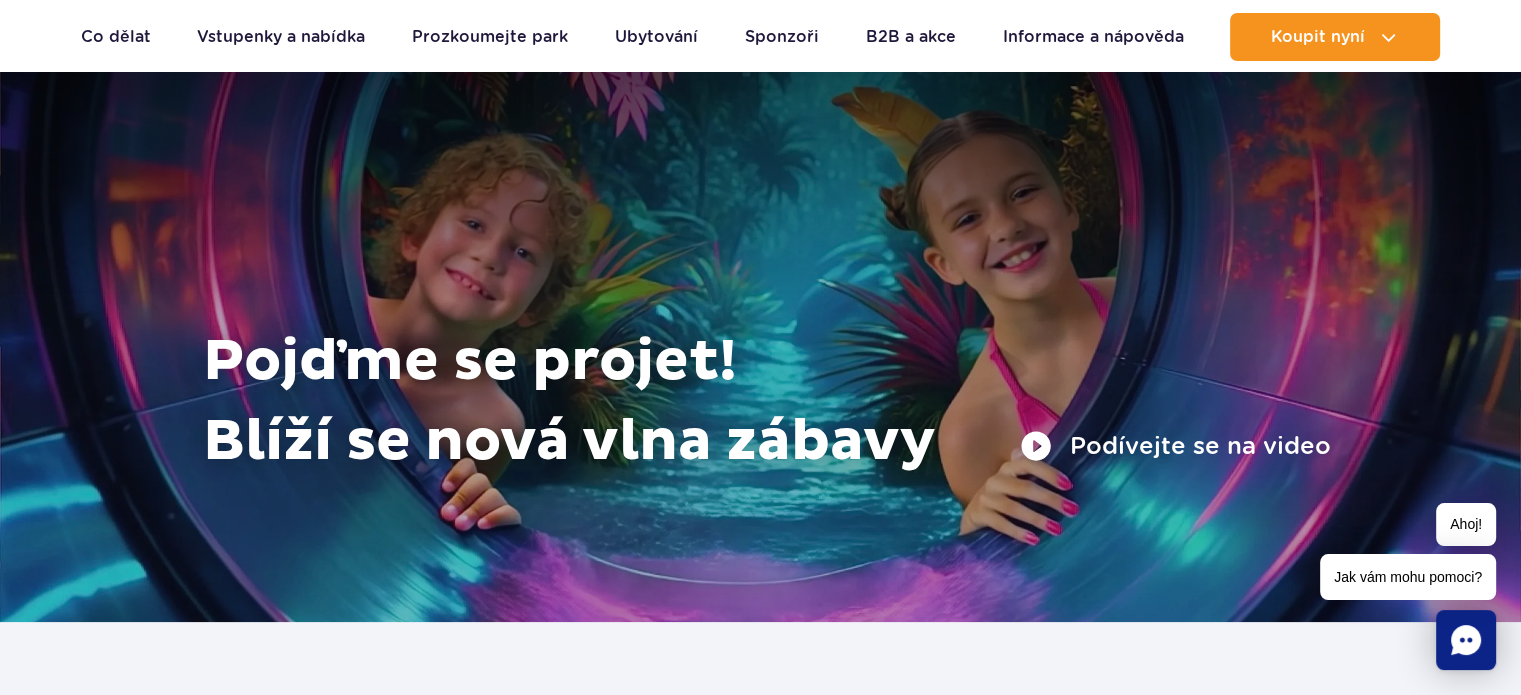 scroll, scrollTop: 0, scrollLeft: 0, axis: both 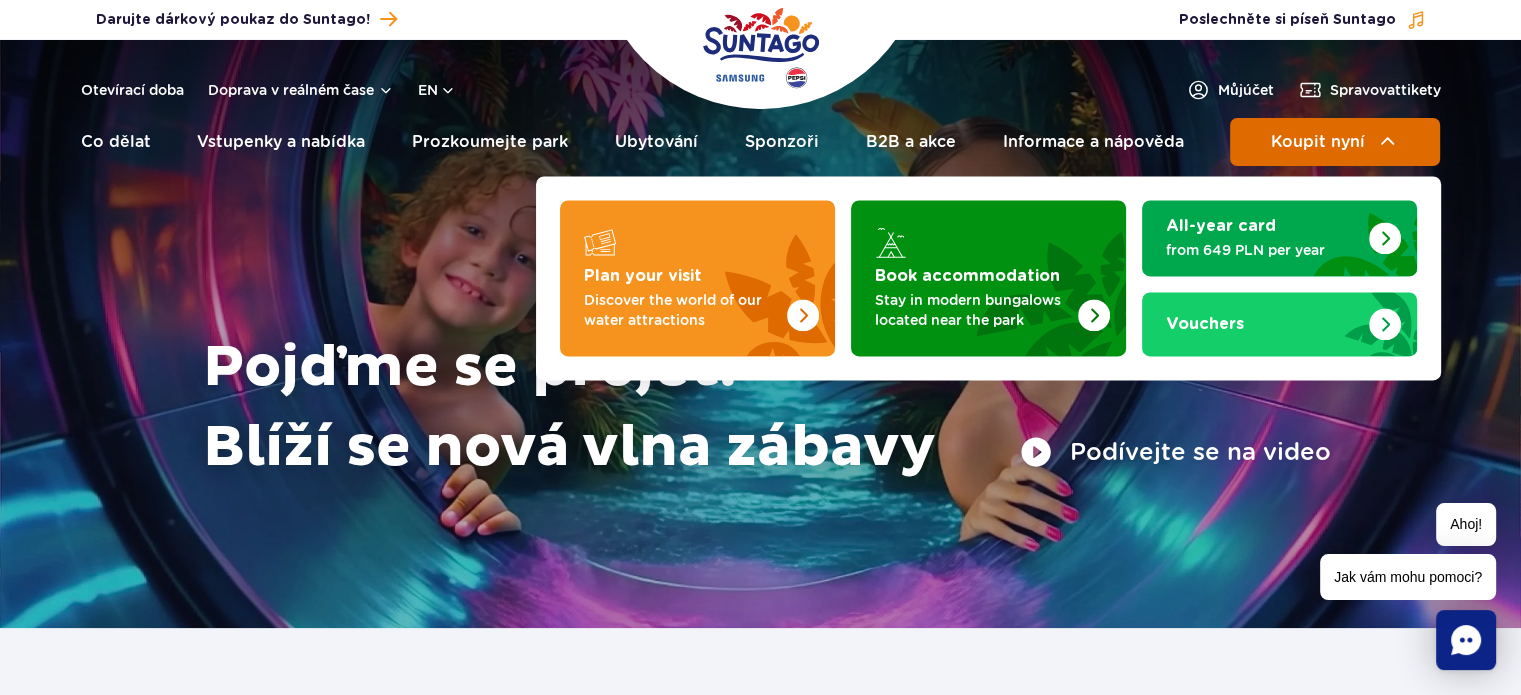 click on "Koupit nyní" at bounding box center (1335, 142) 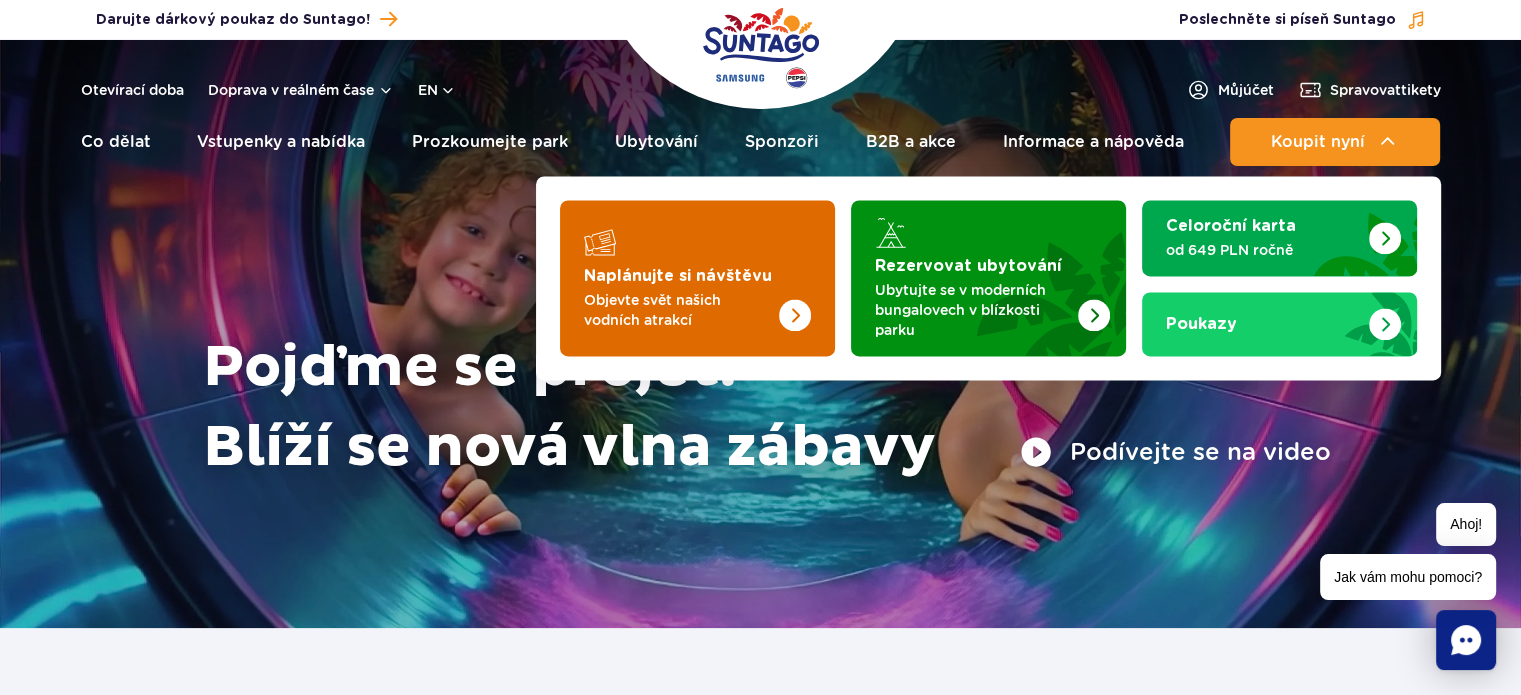 click at bounding box center [697, 278] 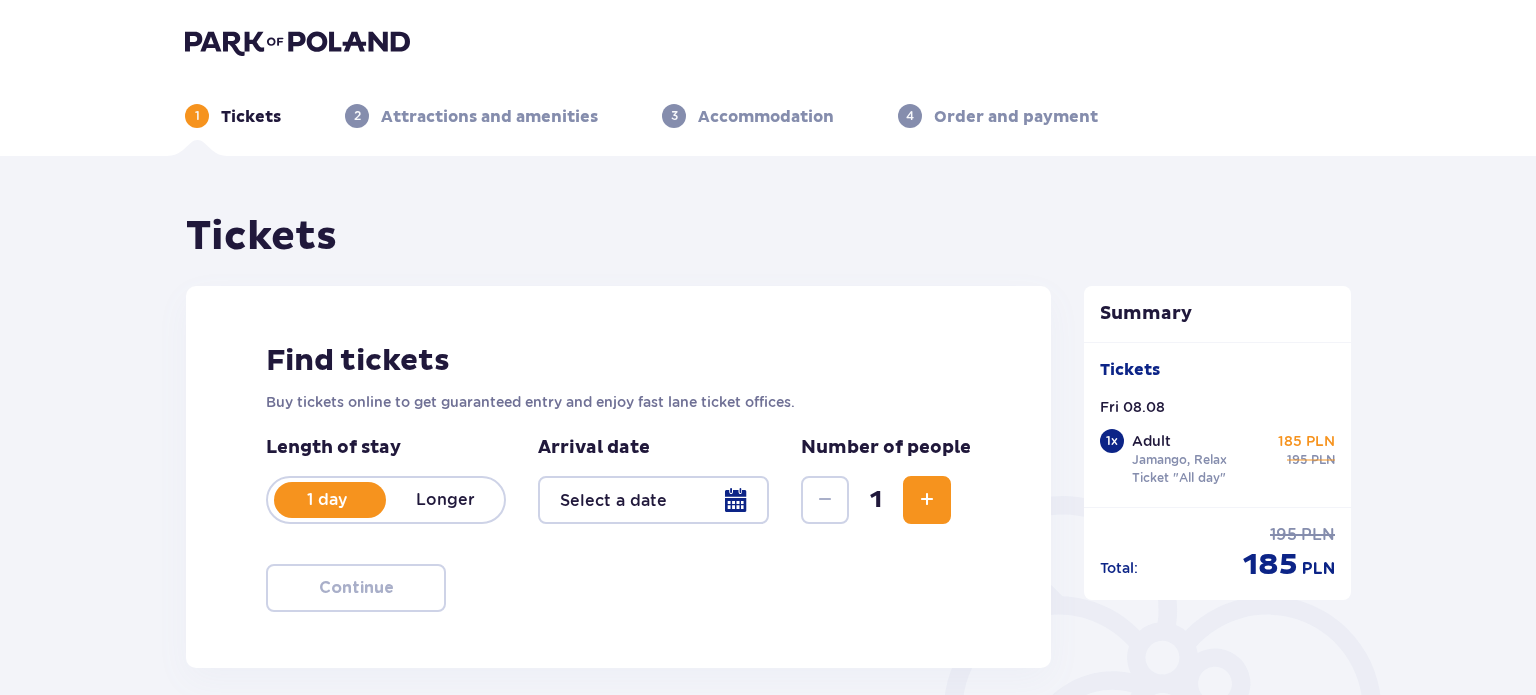type on "08.08.25" 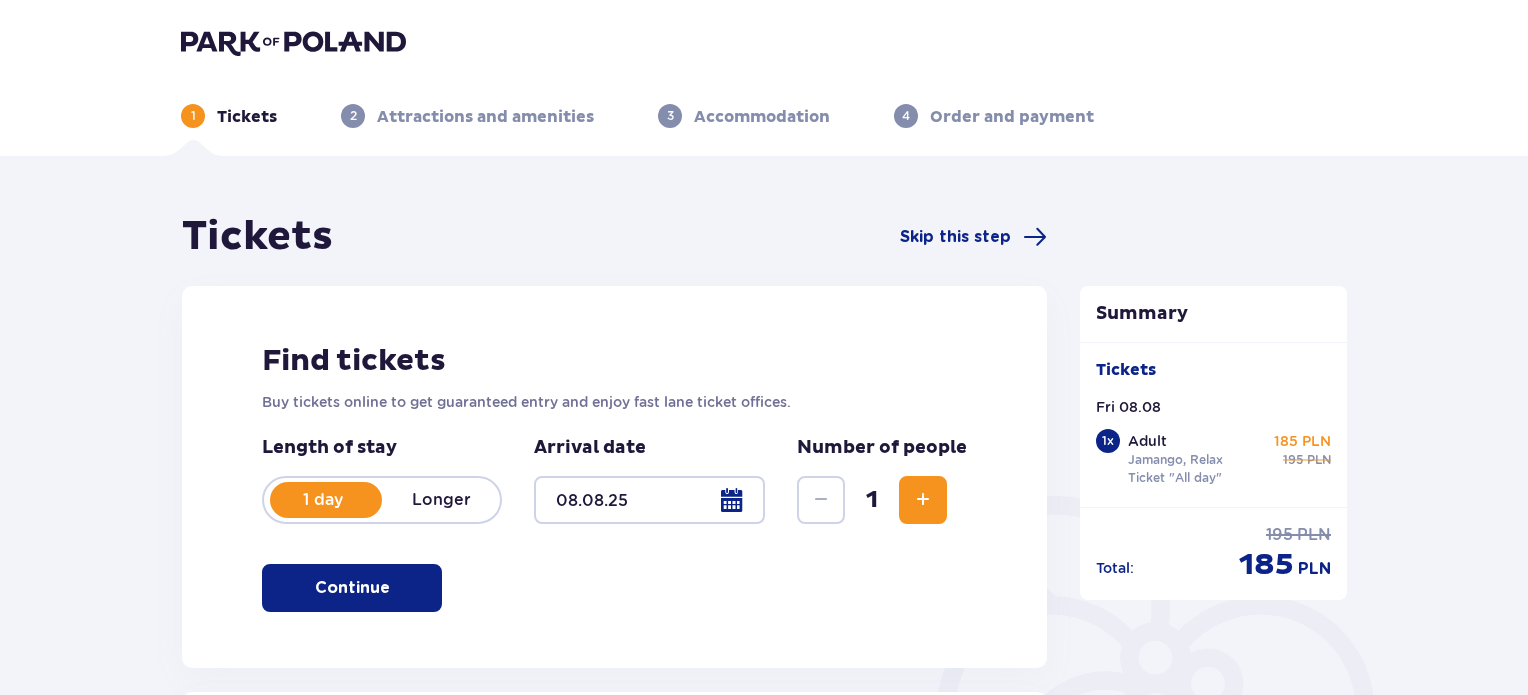 scroll, scrollTop: 266, scrollLeft: 0, axis: vertical 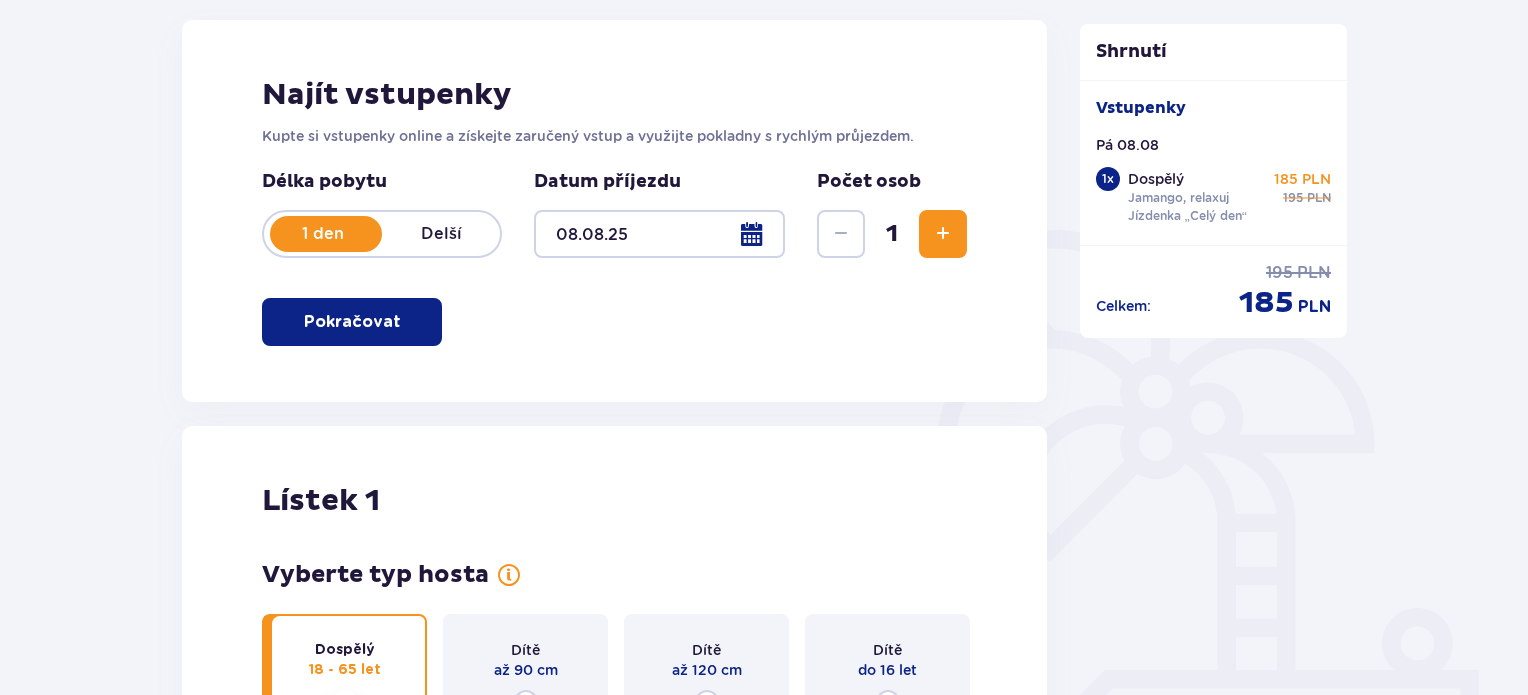 click at bounding box center (943, 234) 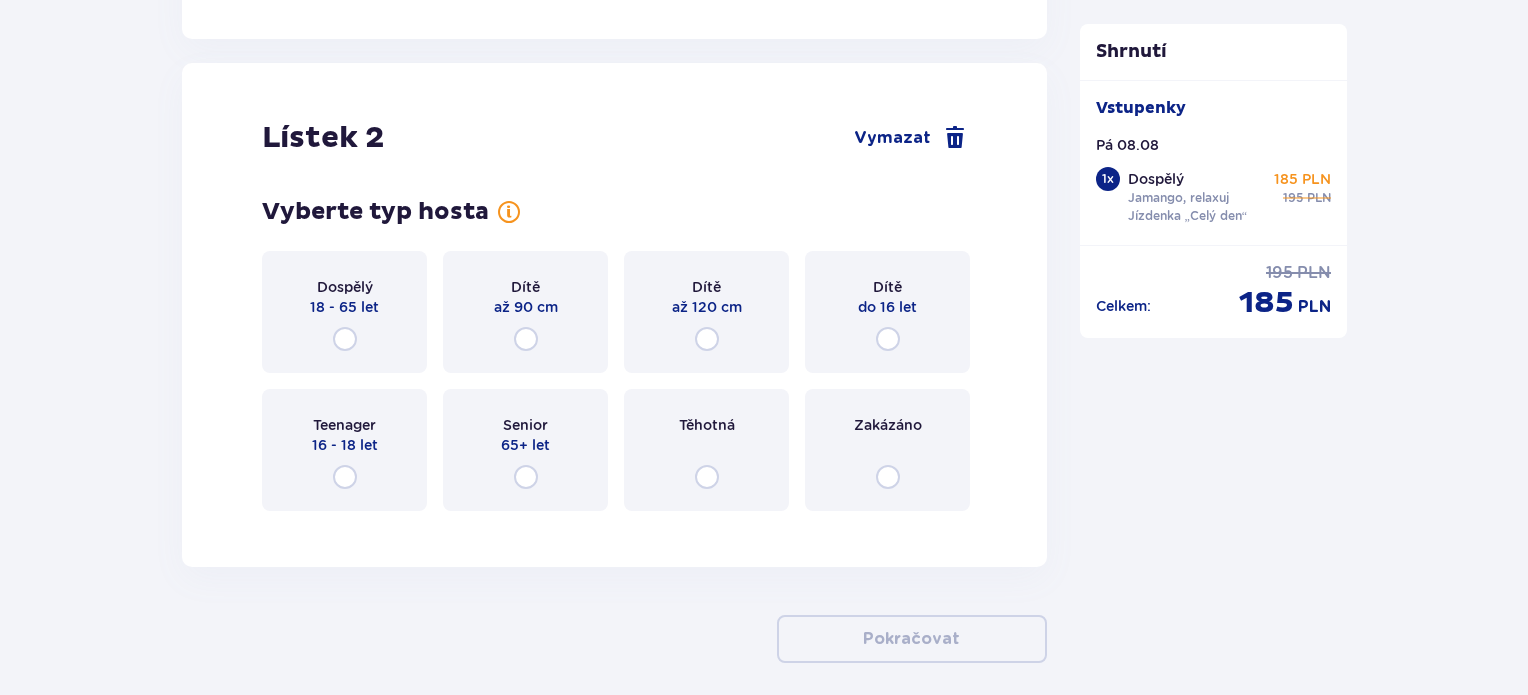 scroll, scrollTop: 2278, scrollLeft: 0, axis: vertical 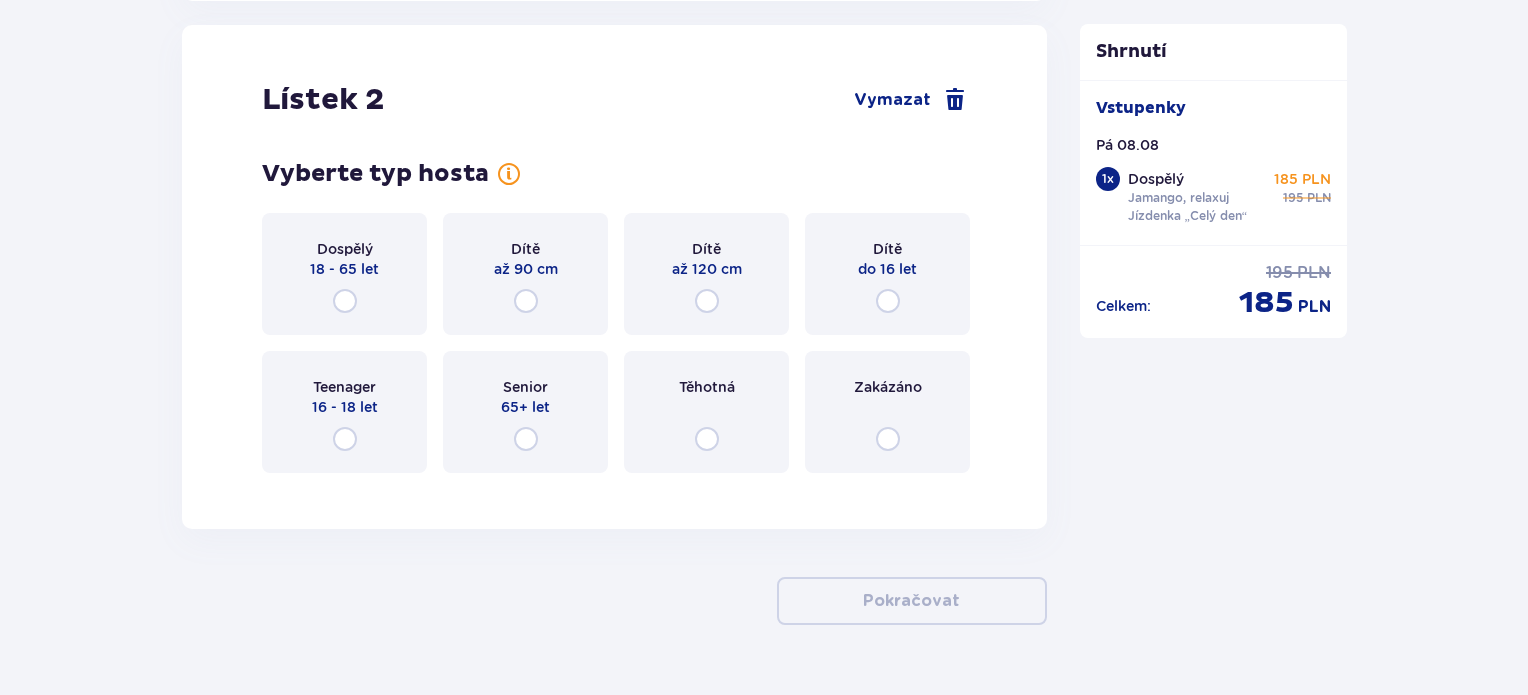 click on "Dospělý 18 - 65 let" at bounding box center [344, 274] 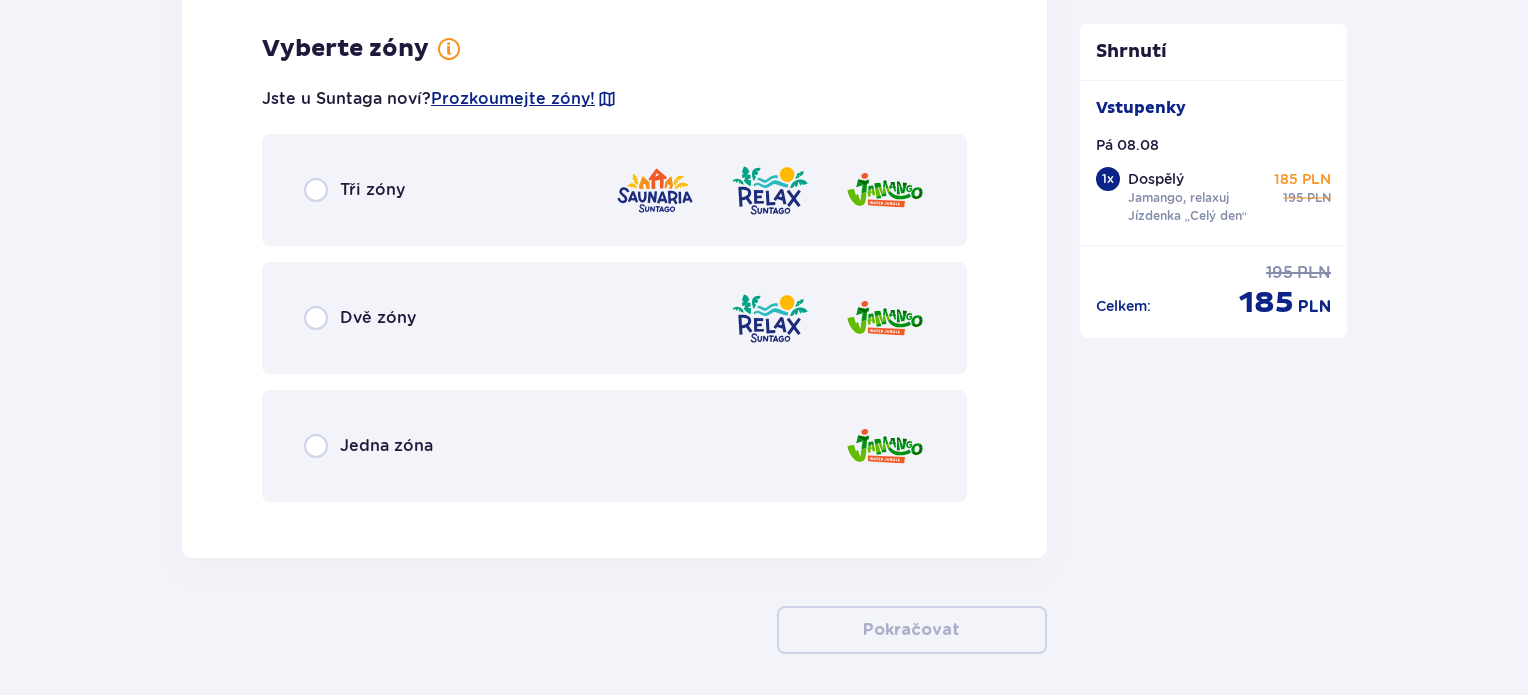 scroll, scrollTop: 2766, scrollLeft: 0, axis: vertical 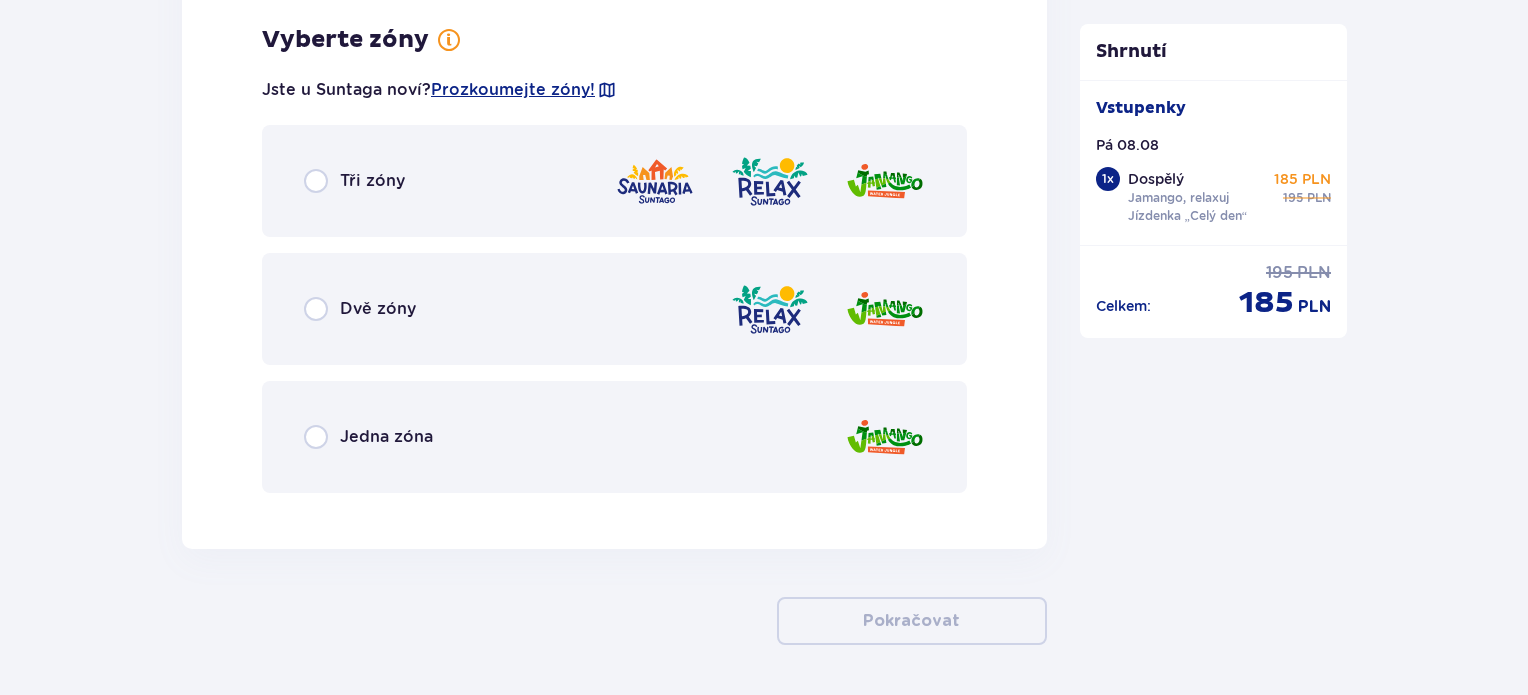 click on "Dvě zóny" at bounding box center (614, 309) 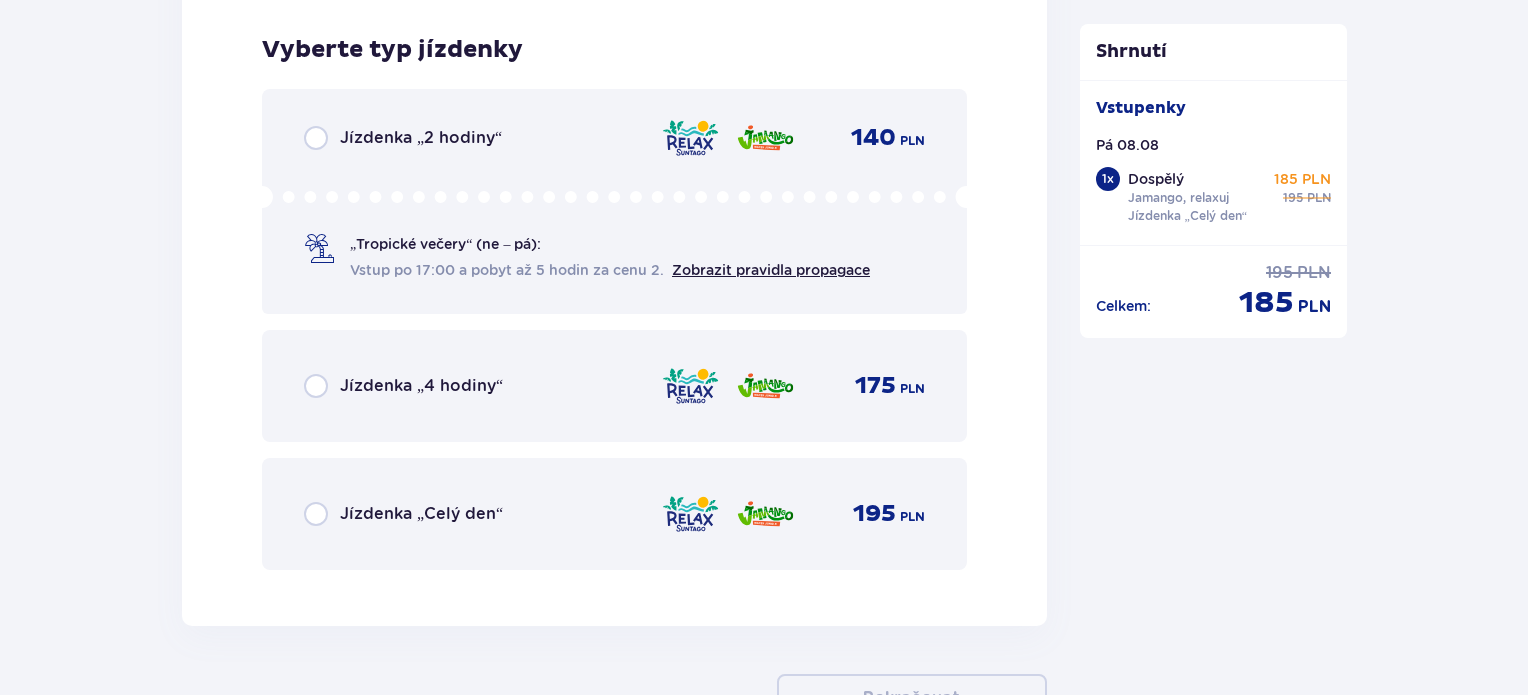 scroll, scrollTop: 3274, scrollLeft: 0, axis: vertical 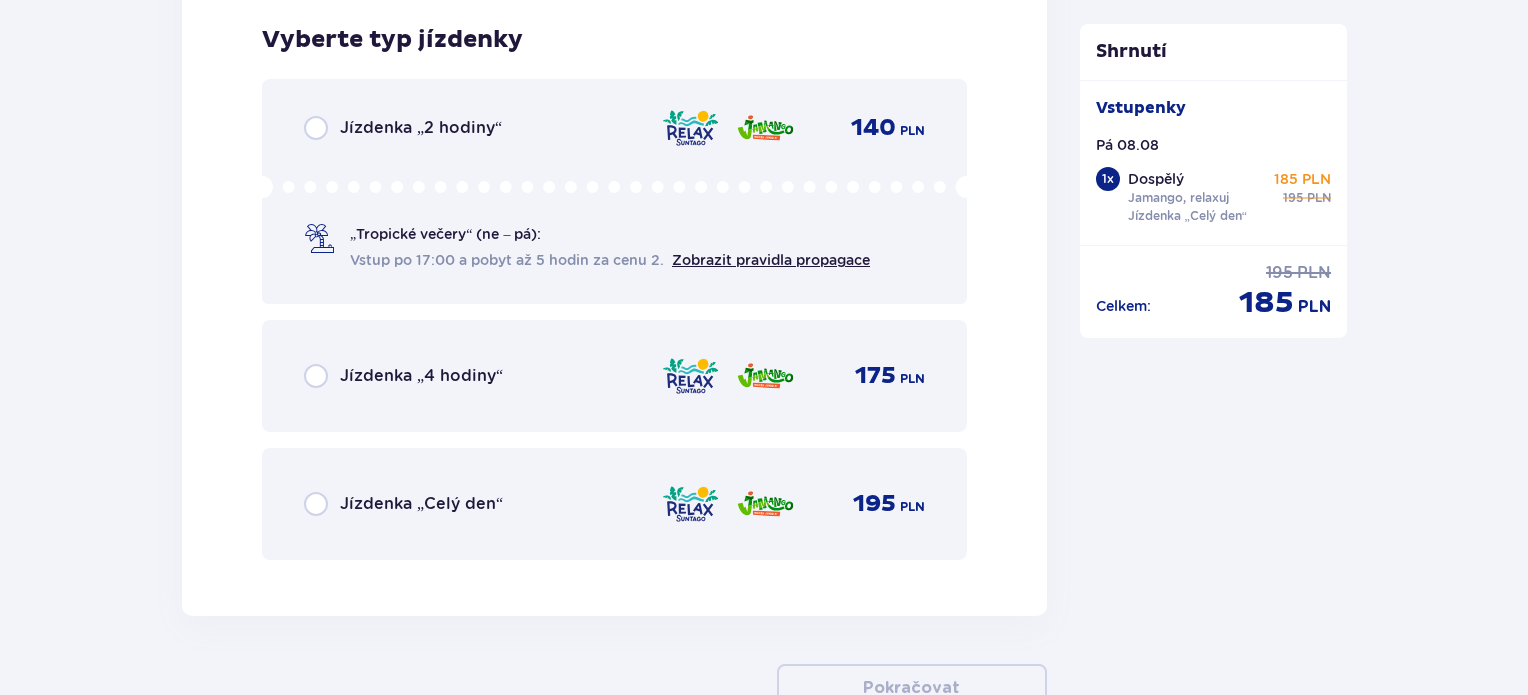 click on "Jízdenka „Celý den“ 195 PLN" at bounding box center [614, 504] 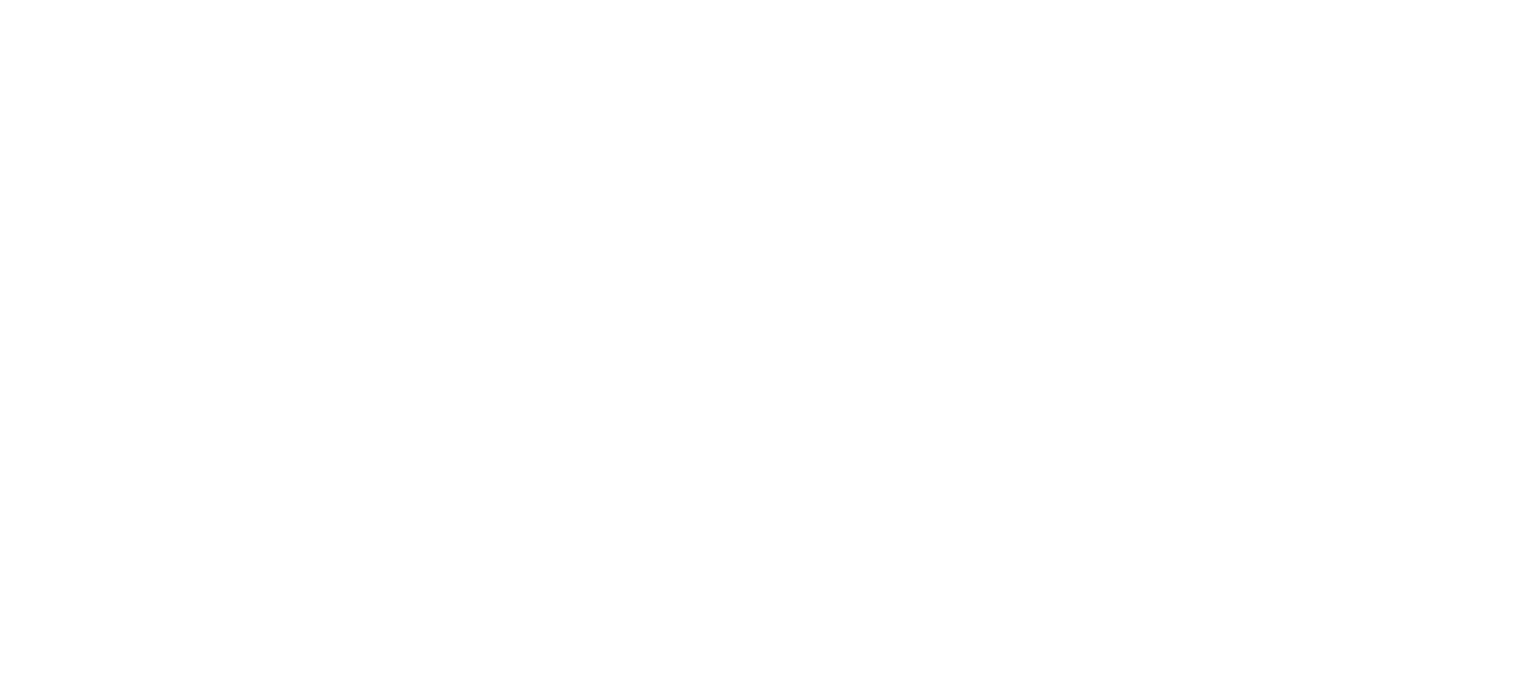 scroll, scrollTop: 0, scrollLeft: 0, axis: both 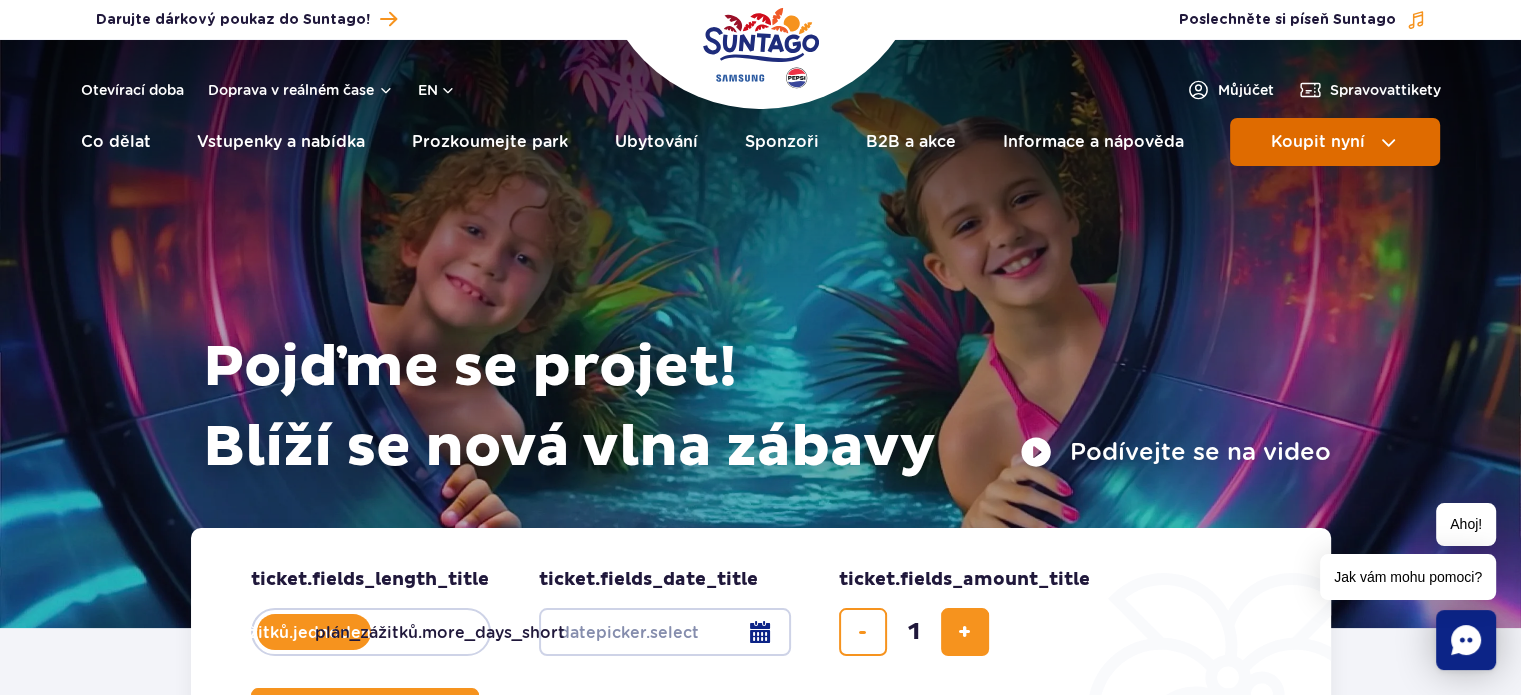 click on "Koupit nyní" at bounding box center [1317, 142] 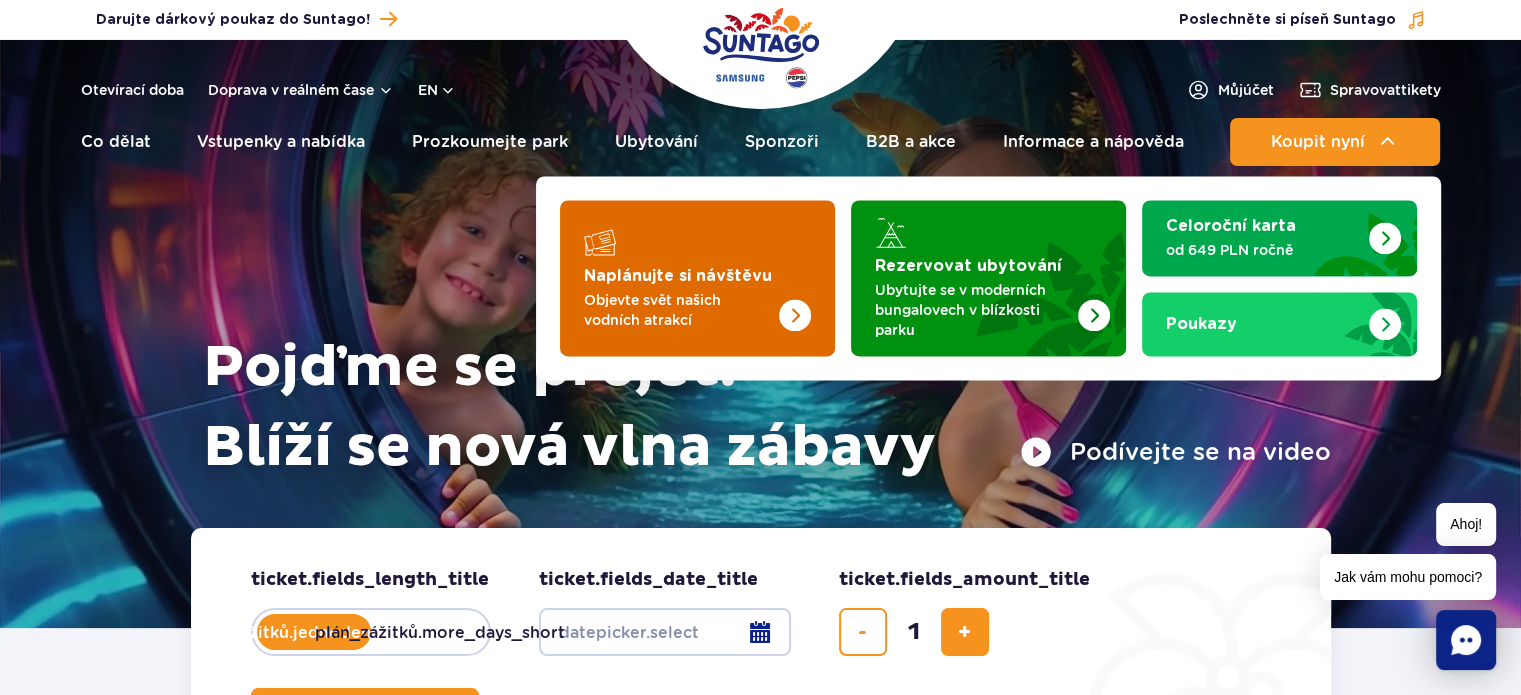 click at bounding box center (697, 278) 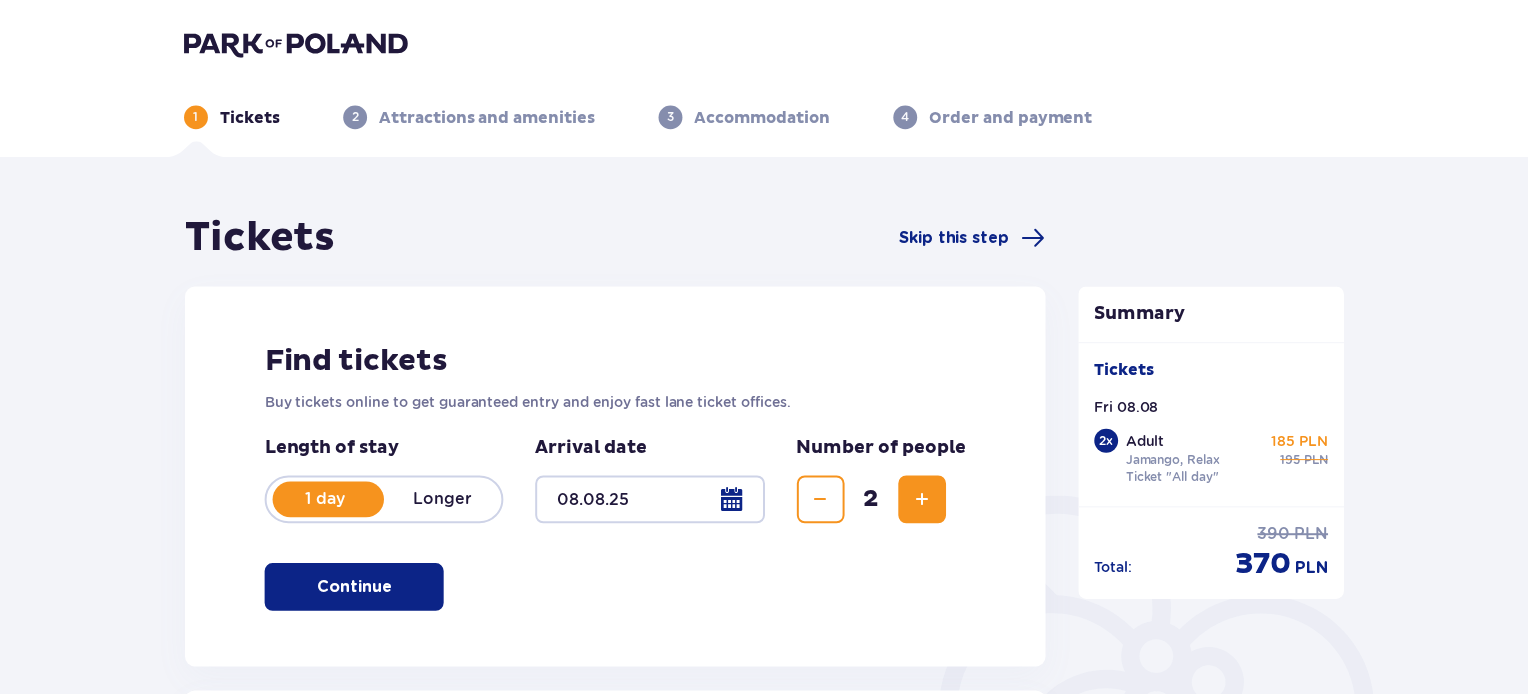 scroll, scrollTop: 0, scrollLeft: 0, axis: both 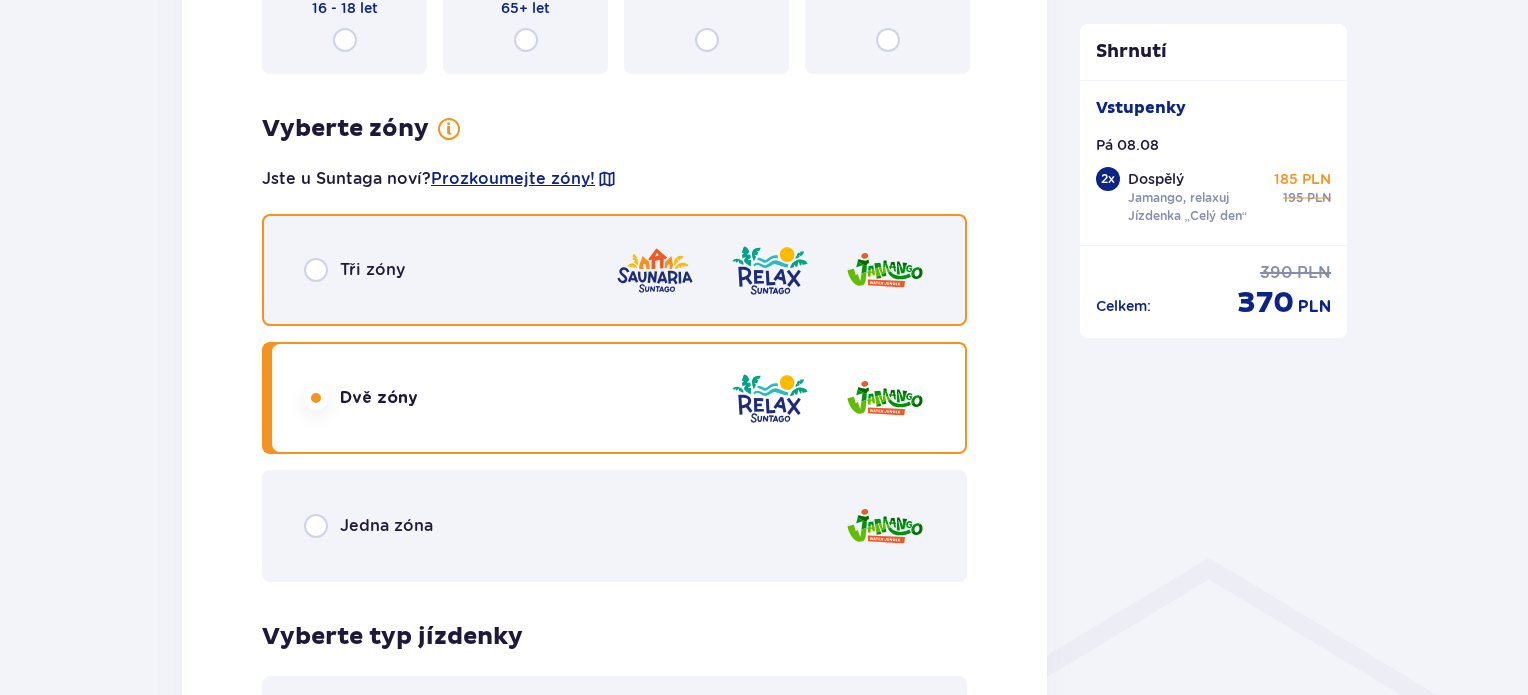 drag, startPoint x: 316, startPoint y: 264, endPoint x: 329, endPoint y: 267, distance: 13.341664 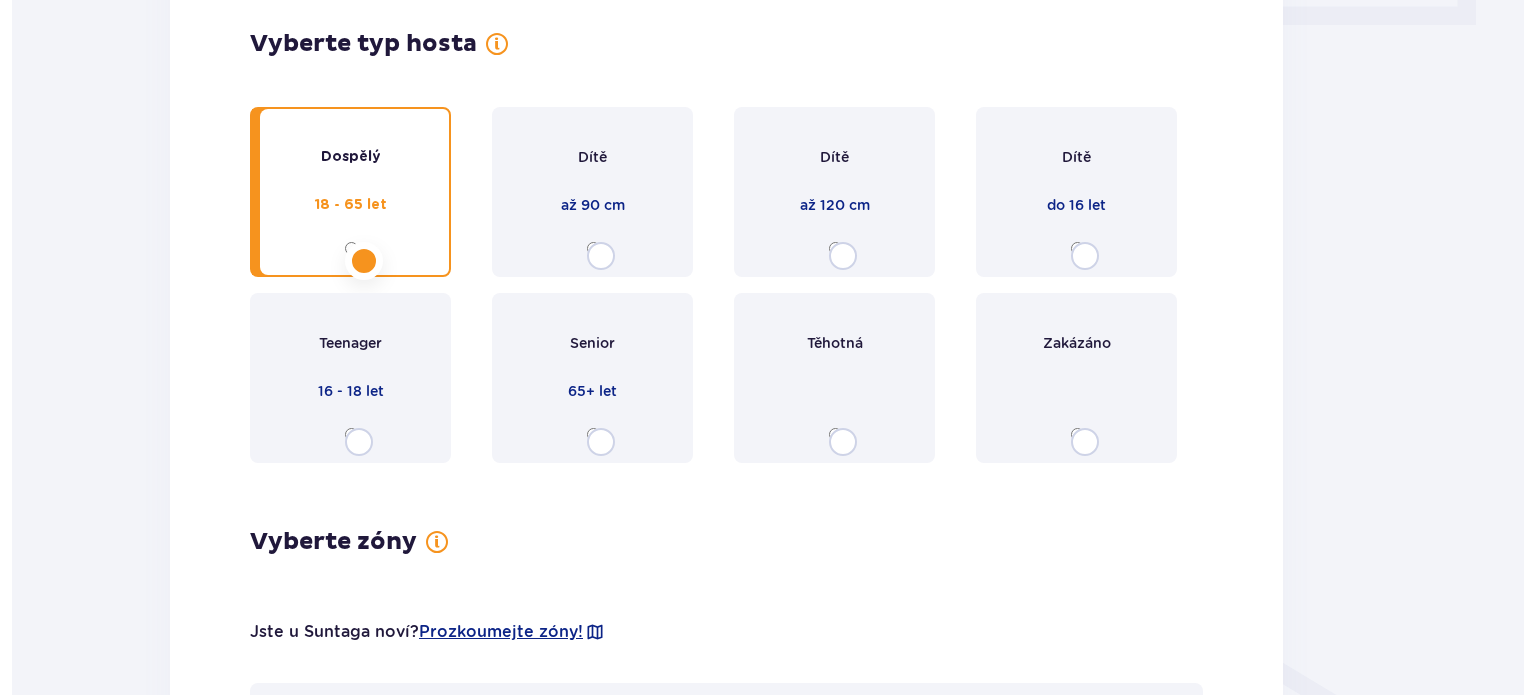 scroll, scrollTop: 0, scrollLeft: 0, axis: both 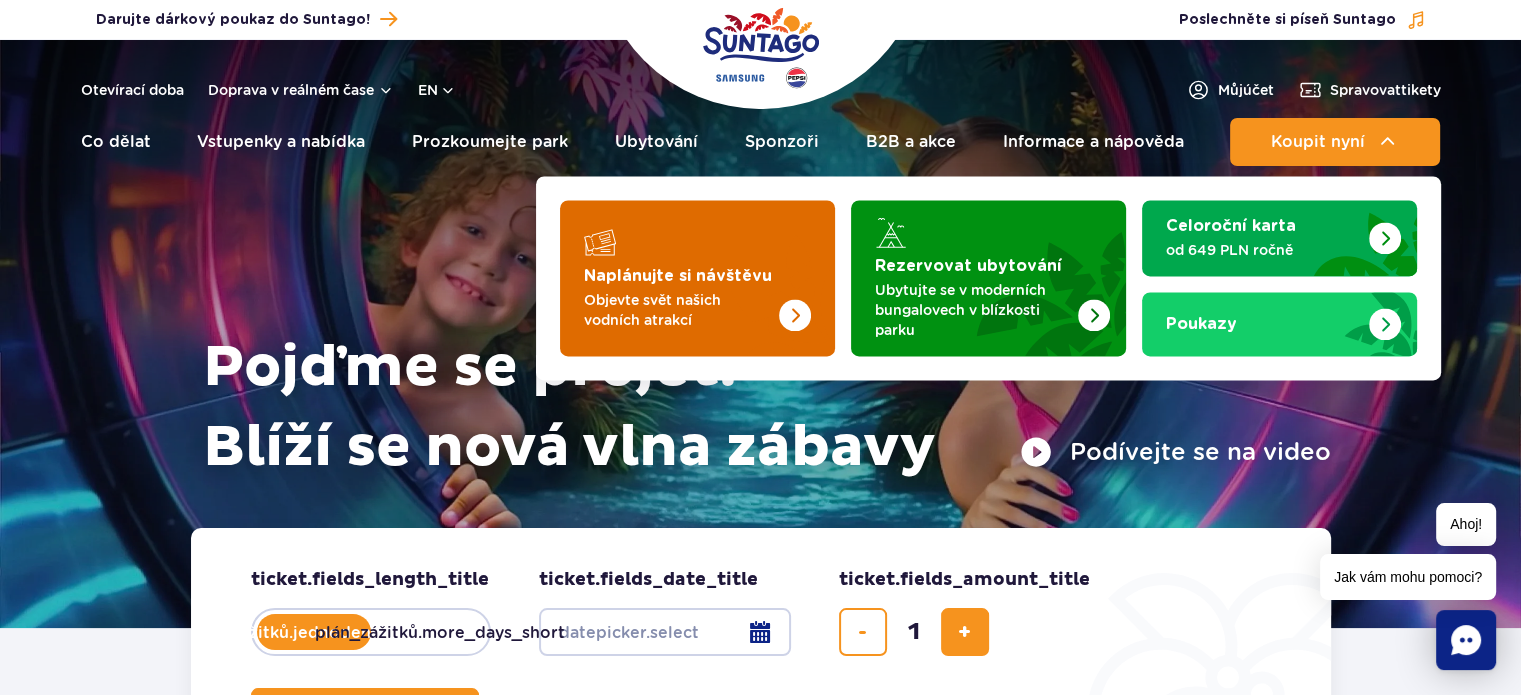 click at bounding box center [697, 278] 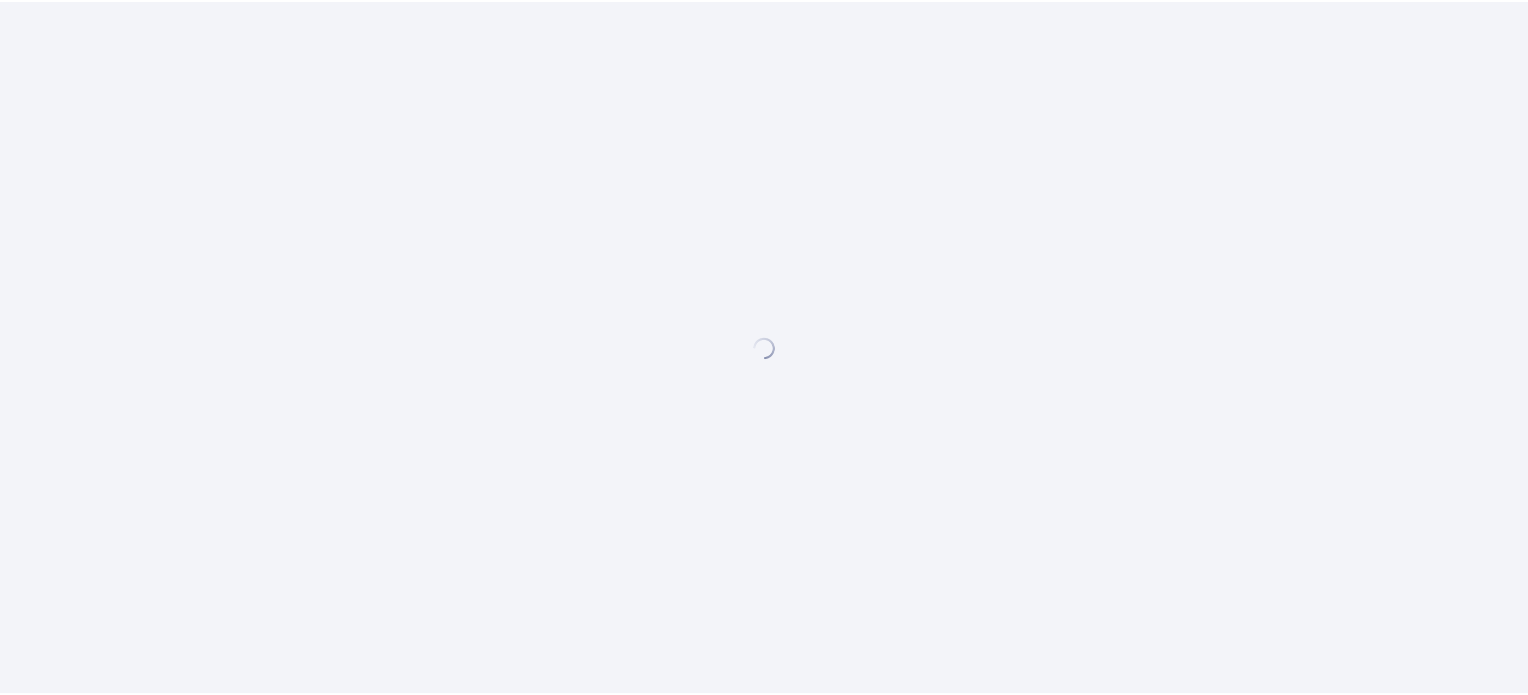 scroll, scrollTop: 0, scrollLeft: 0, axis: both 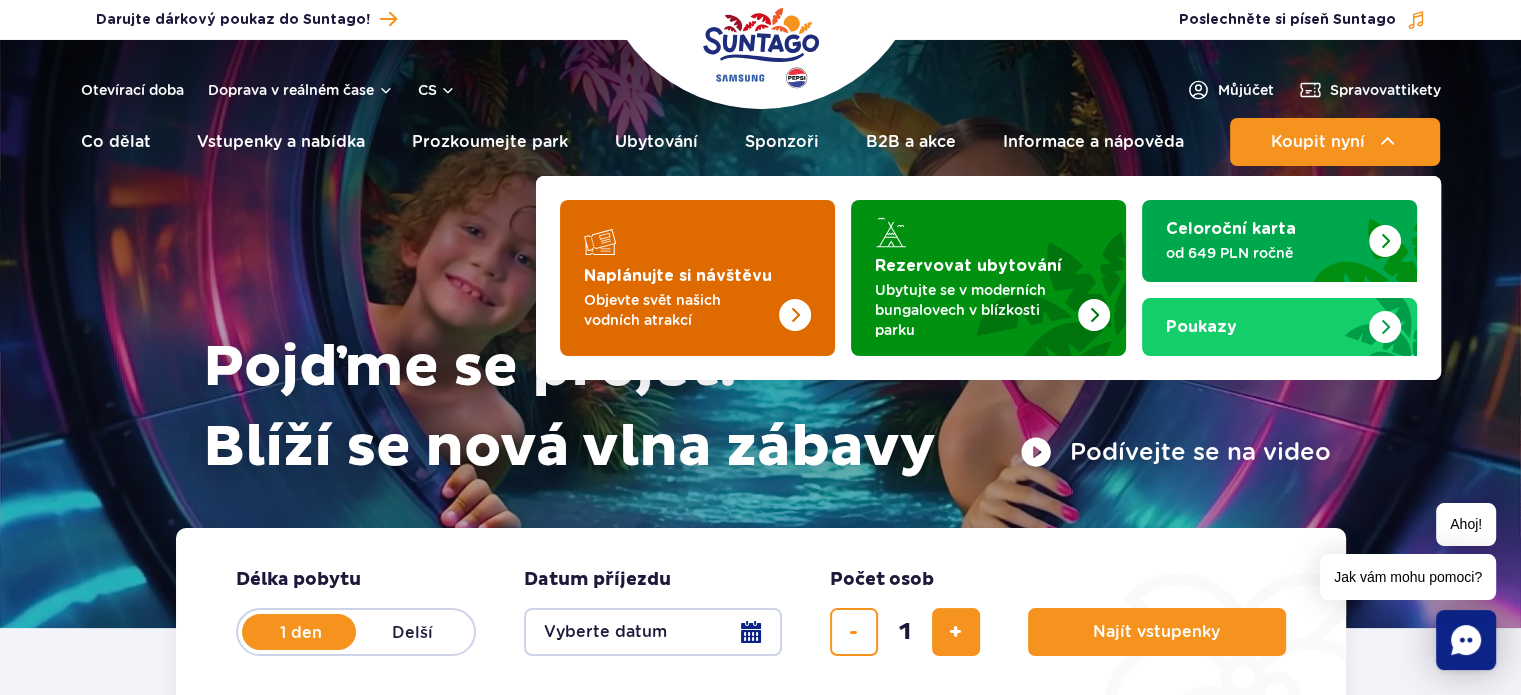 click at bounding box center [697, 242] 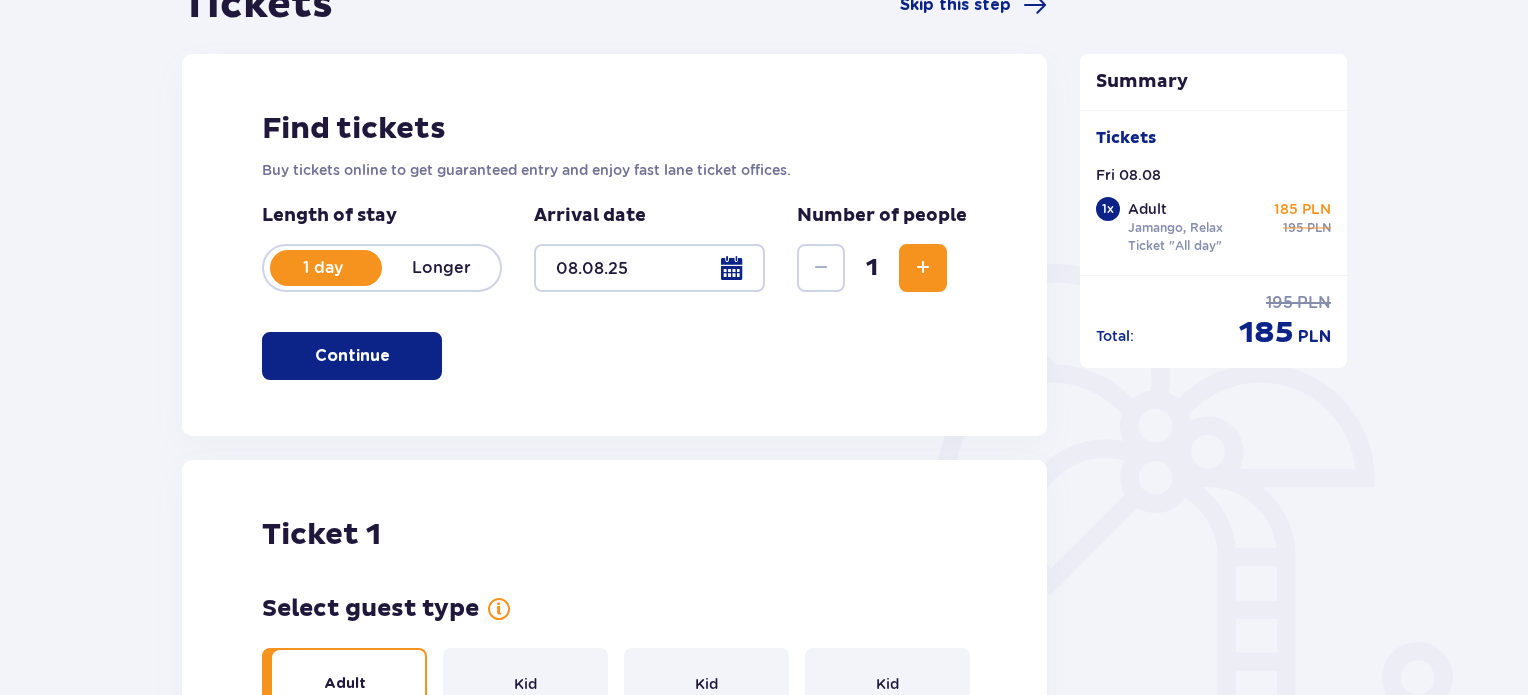 scroll, scrollTop: 232, scrollLeft: 0, axis: vertical 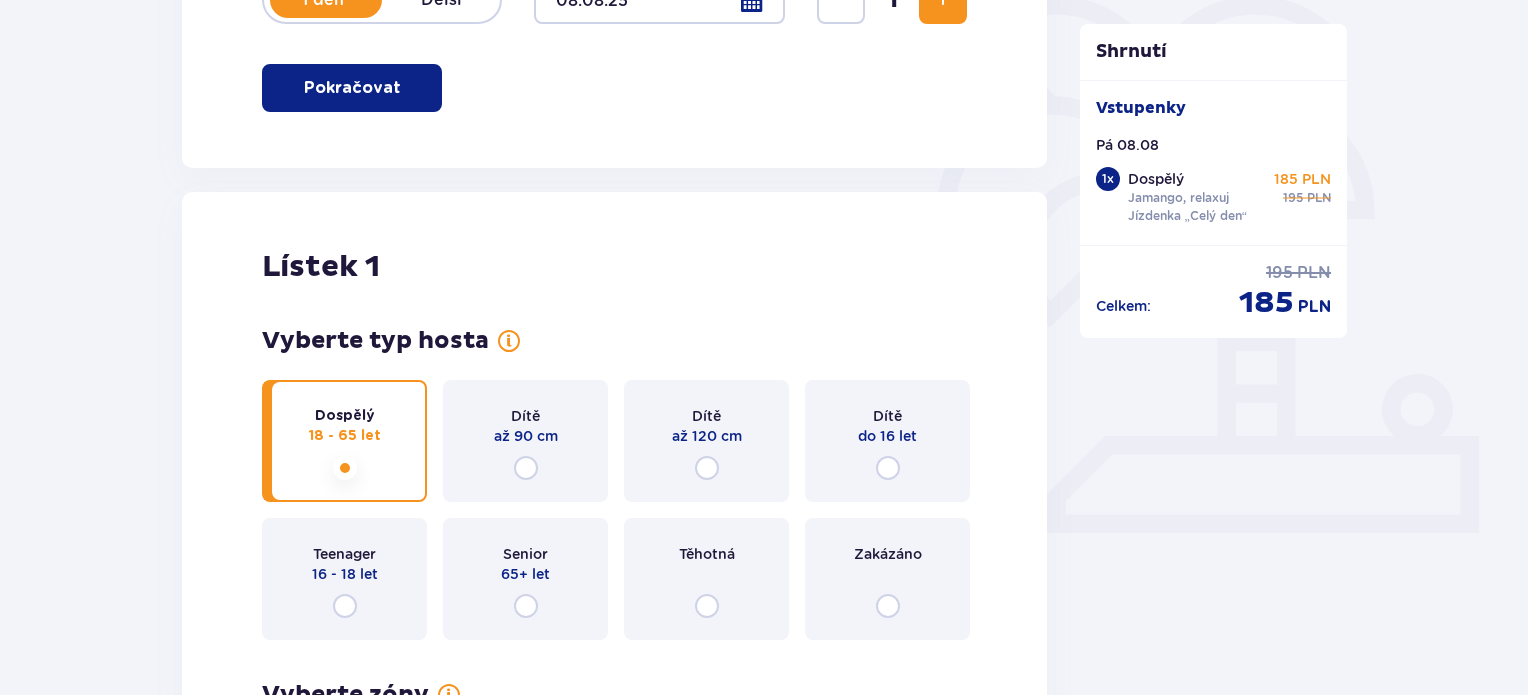 click at bounding box center (943, 0) 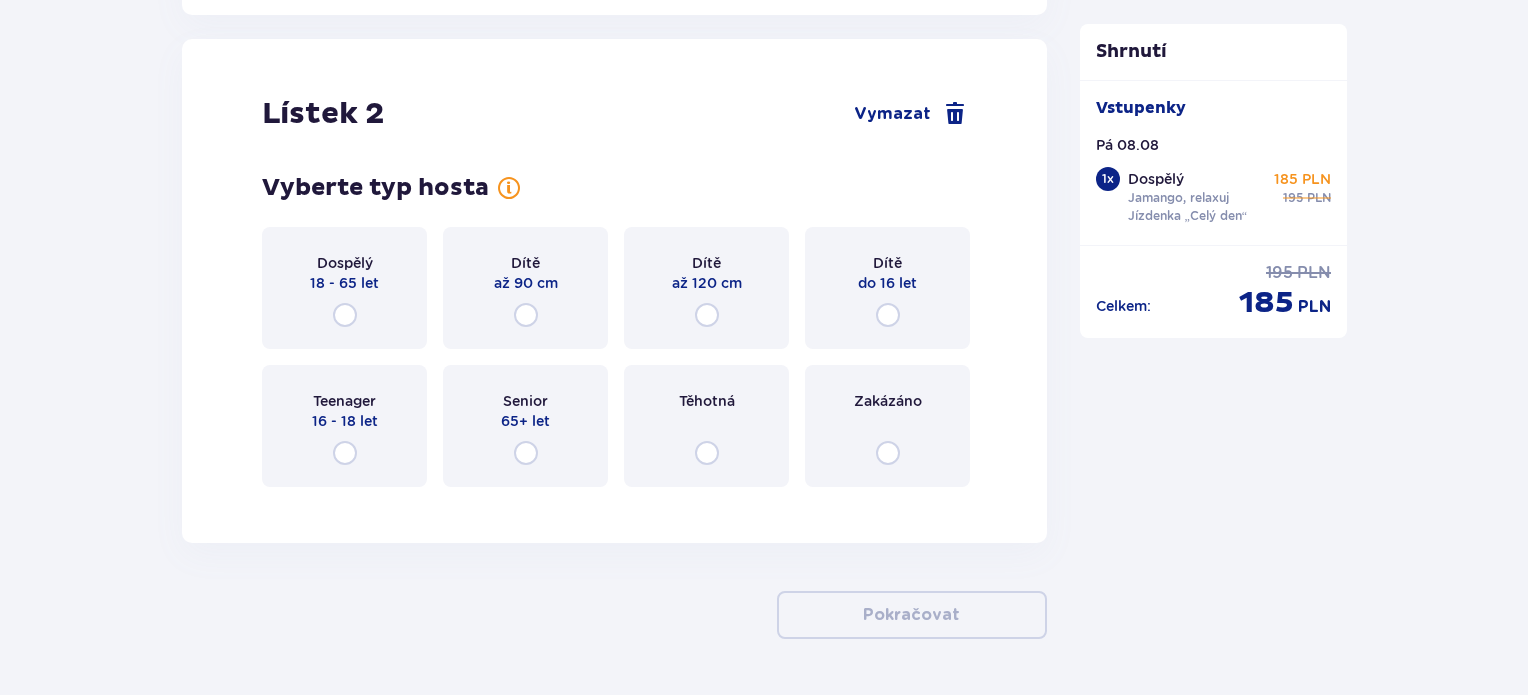 scroll, scrollTop: 2278, scrollLeft: 0, axis: vertical 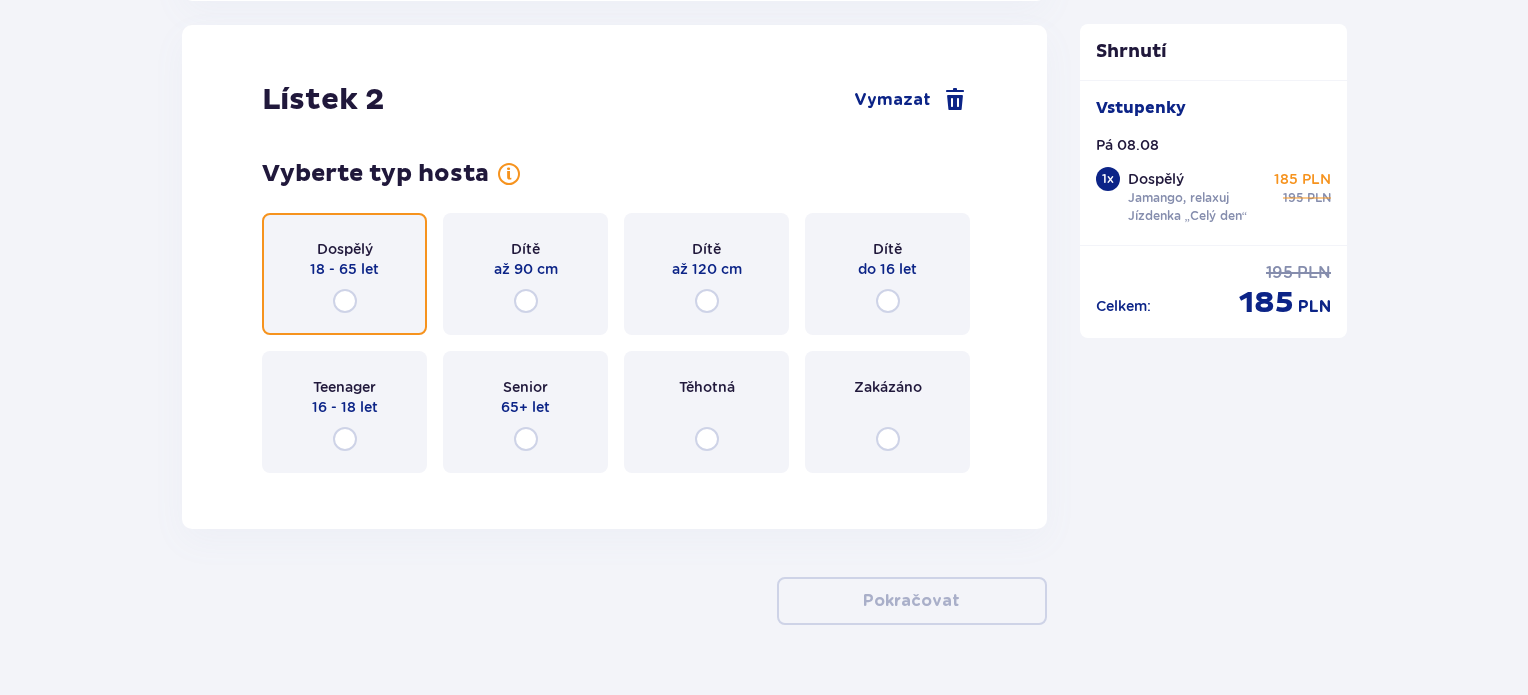 click at bounding box center (345, 301) 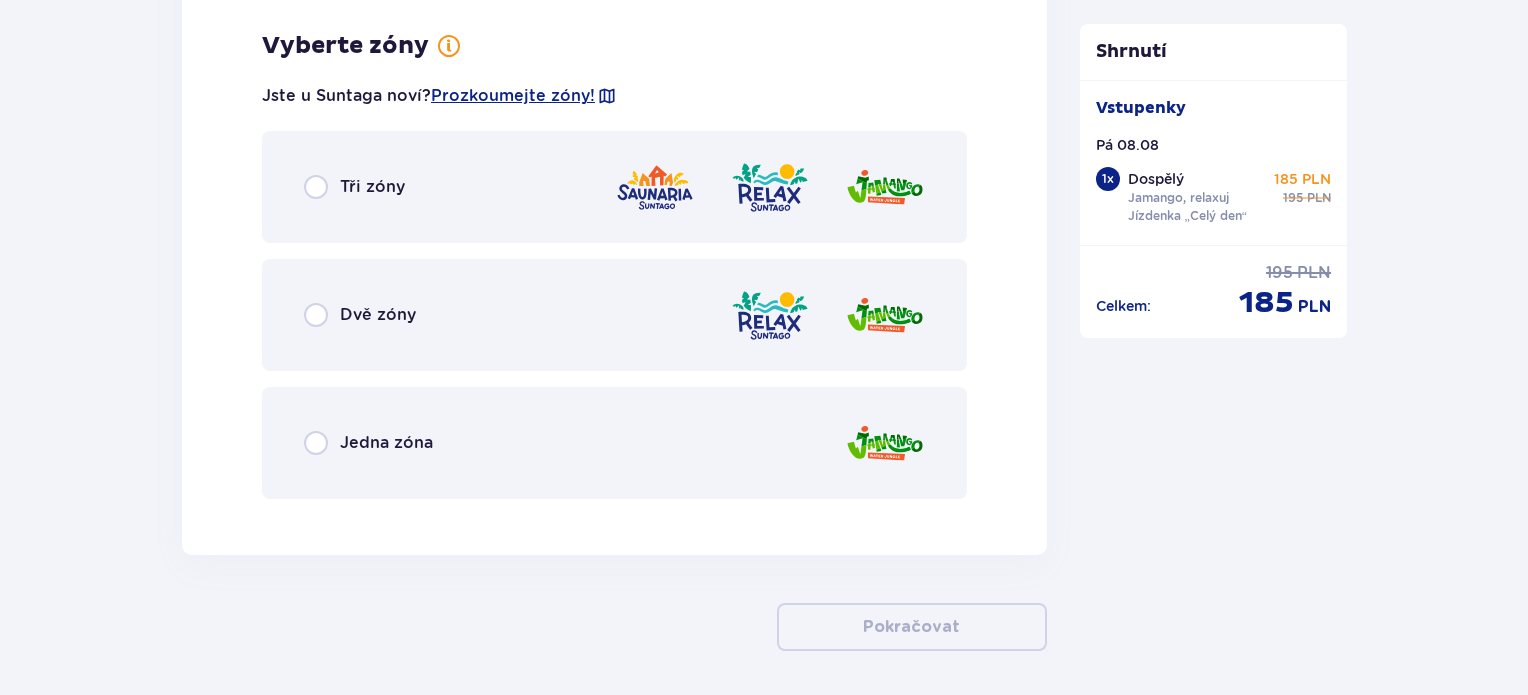 scroll, scrollTop: 2766, scrollLeft: 0, axis: vertical 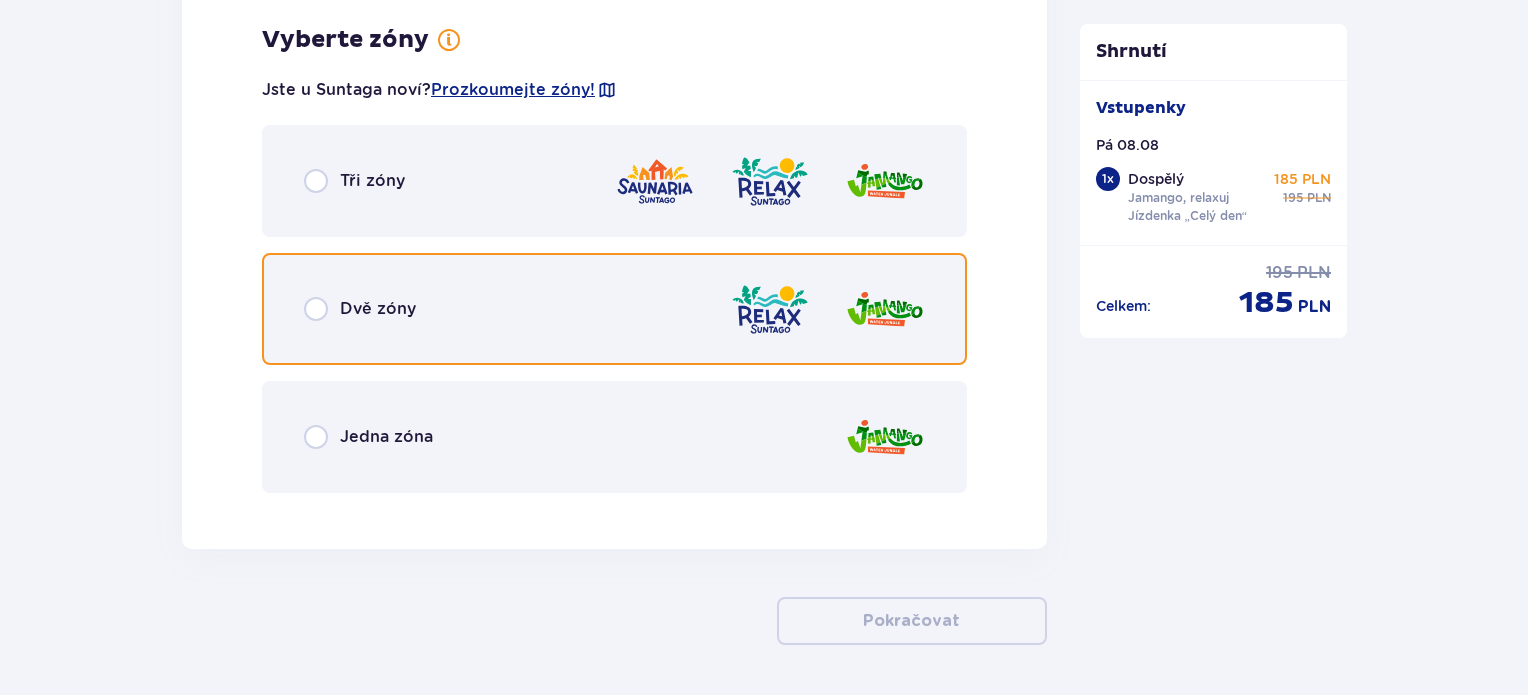 click at bounding box center [316, 309] 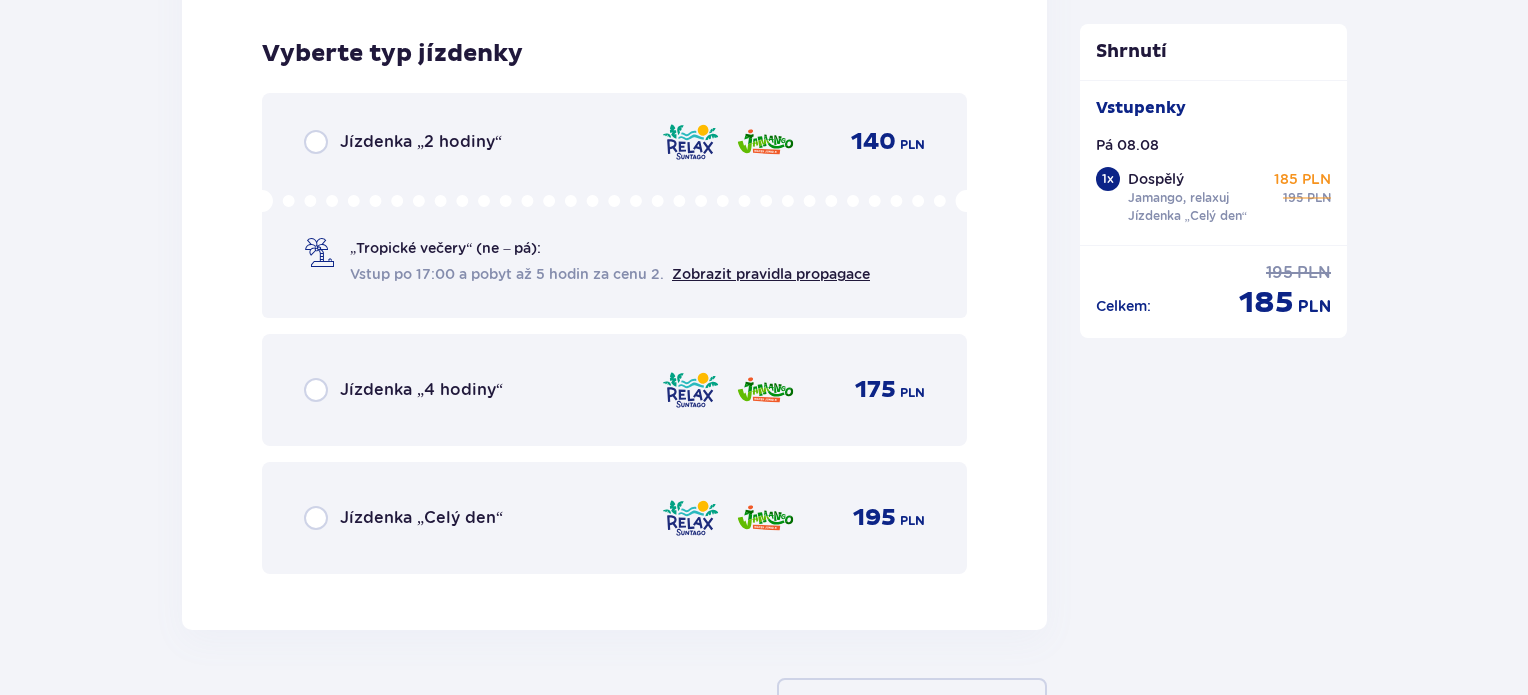 scroll, scrollTop: 3274, scrollLeft: 0, axis: vertical 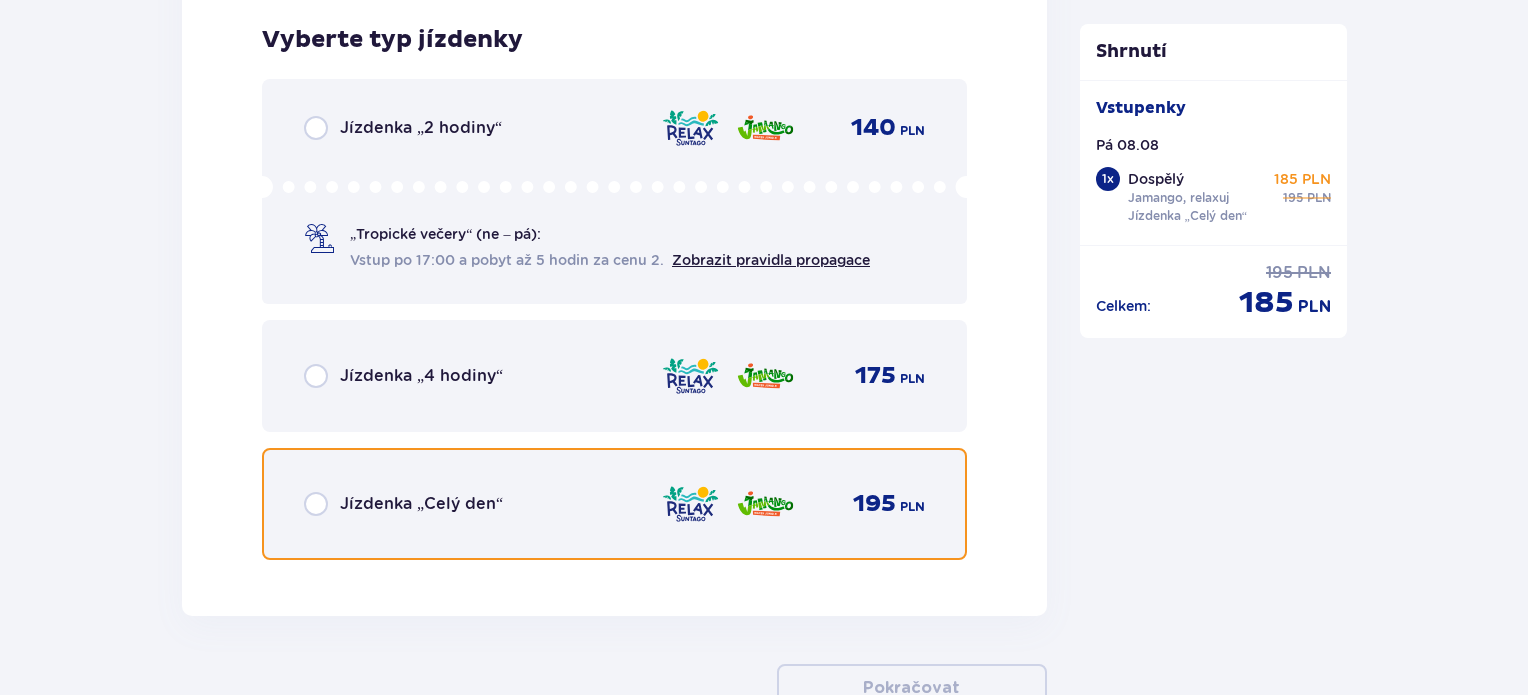 click at bounding box center (316, 504) 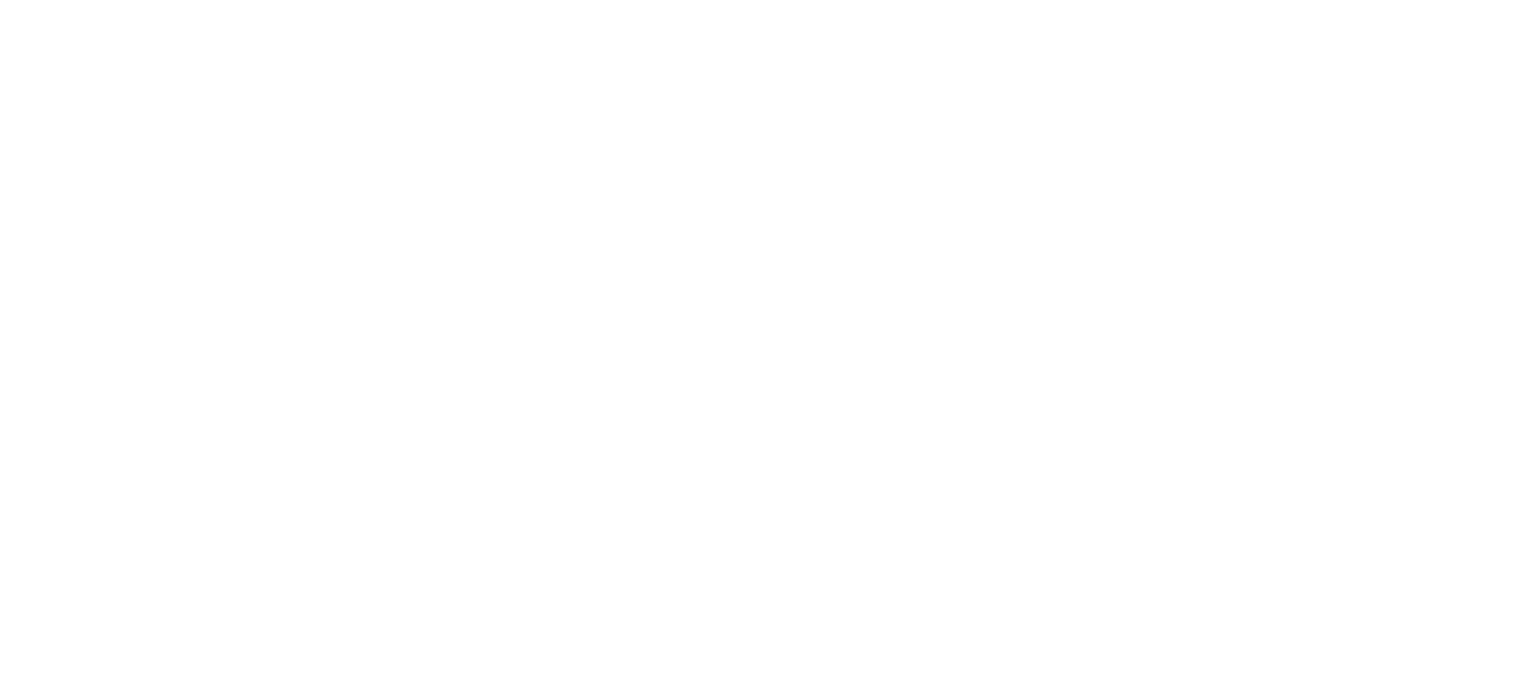 scroll, scrollTop: 0, scrollLeft: 0, axis: both 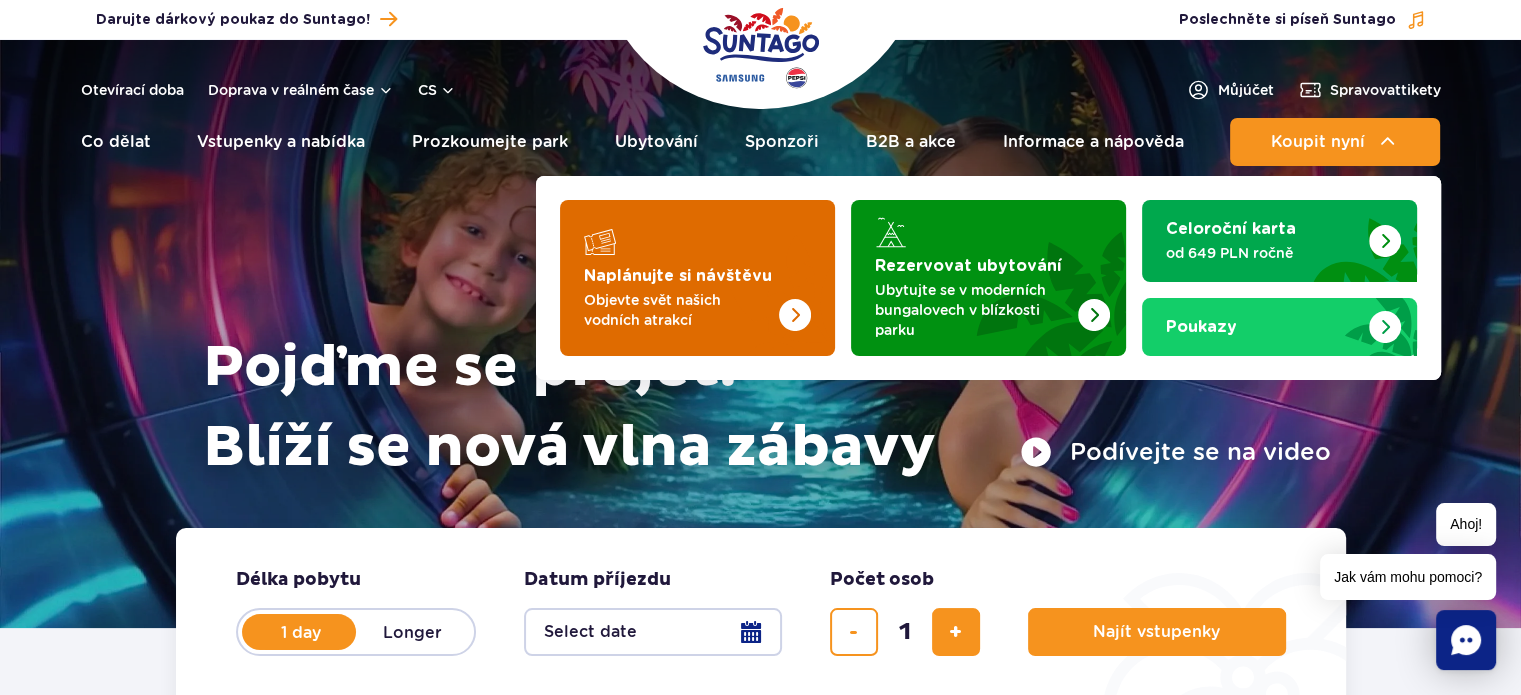 click on "Naplánujte si návštěvu" at bounding box center (678, 276) 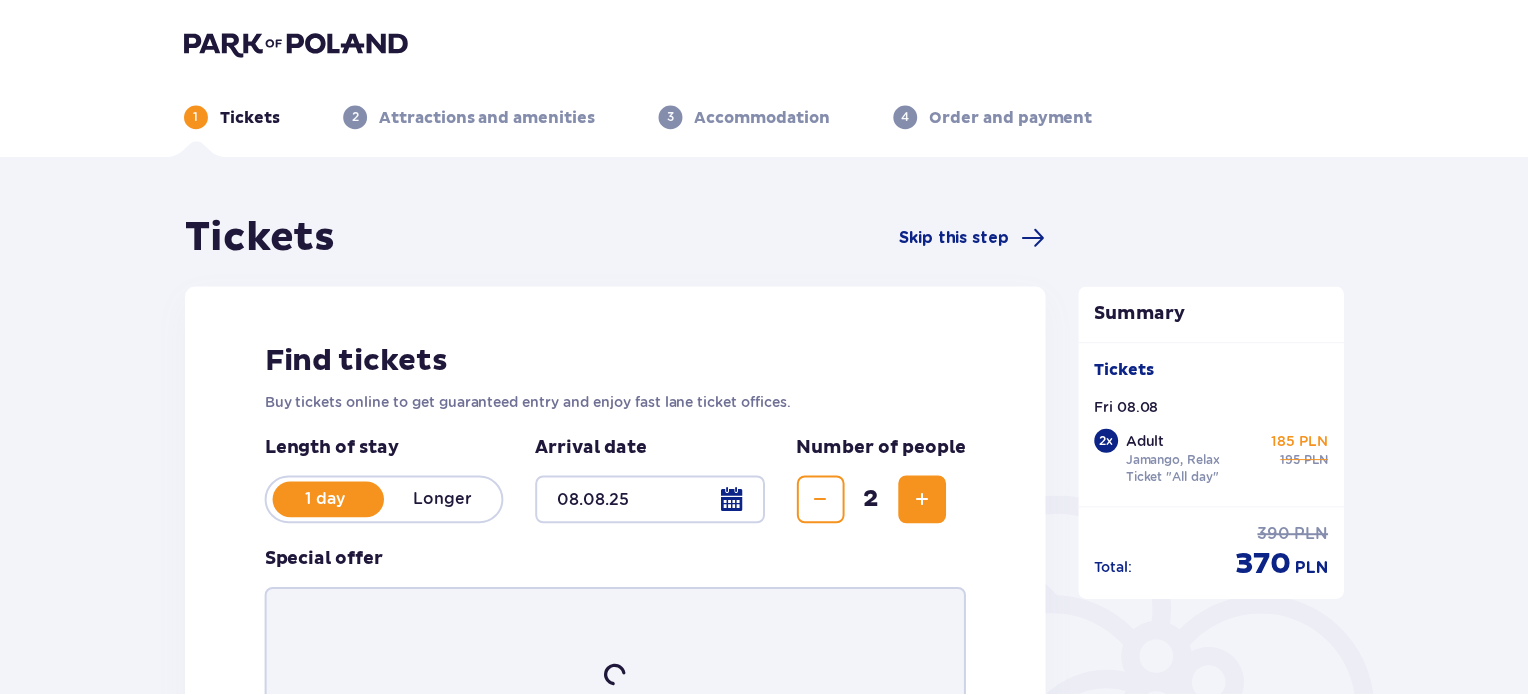 scroll, scrollTop: 0, scrollLeft: 0, axis: both 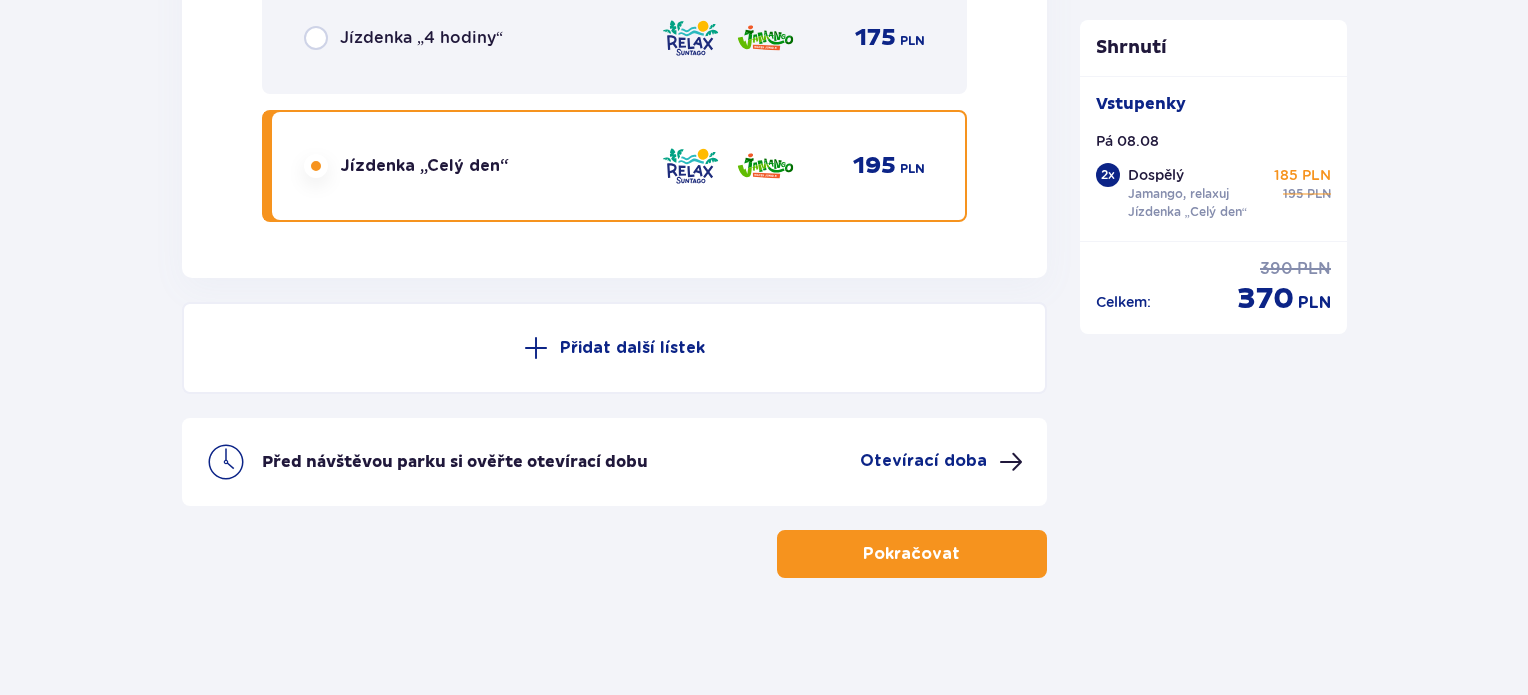 click at bounding box center (964, 554) 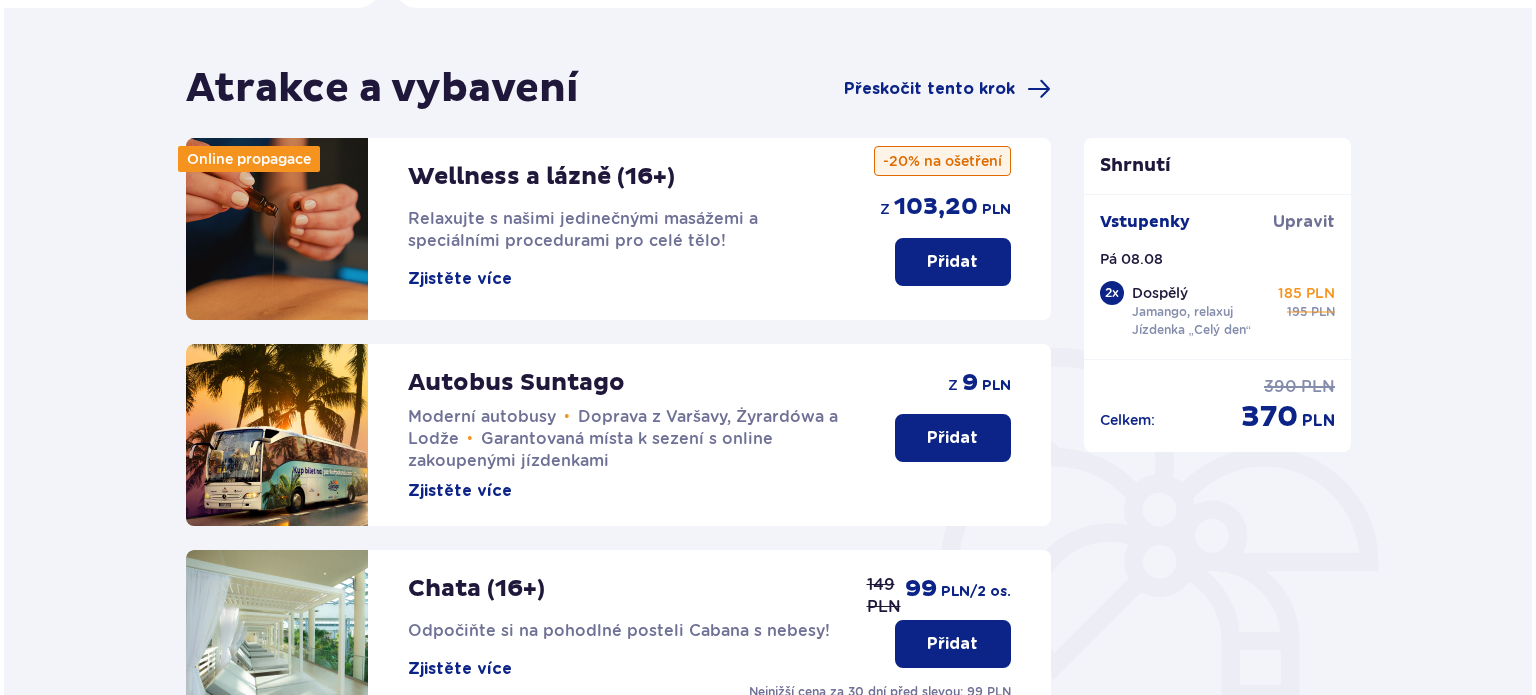 scroll, scrollTop: 127, scrollLeft: 0, axis: vertical 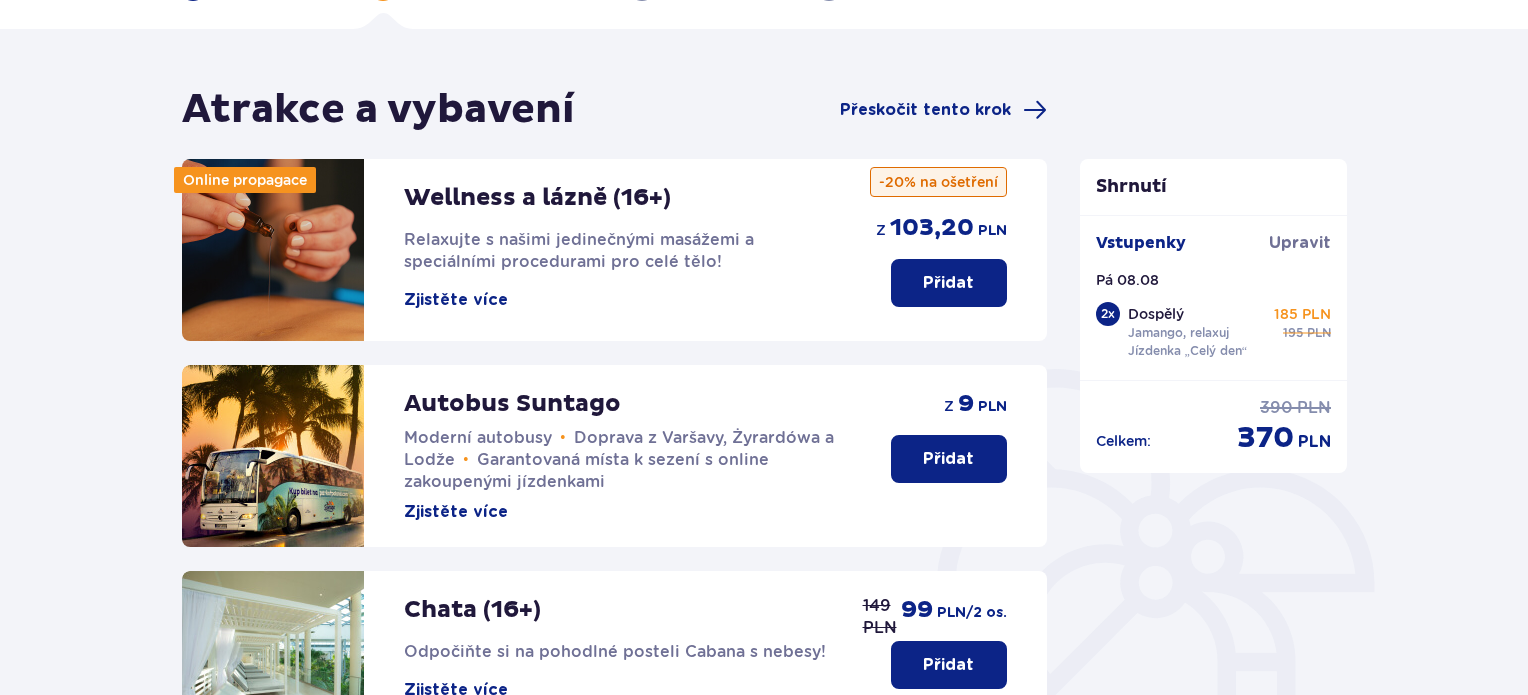 click on "Zjistěte více" at bounding box center (456, 300) 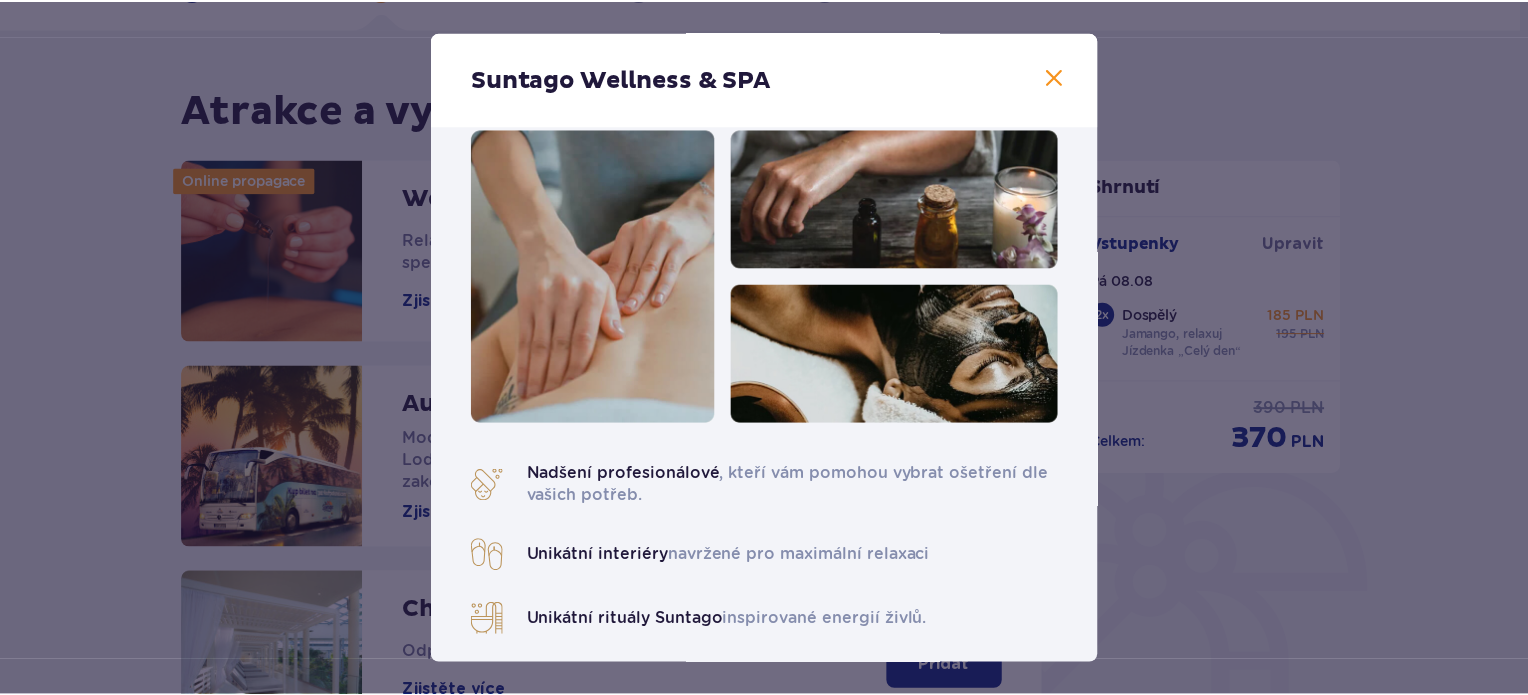 scroll, scrollTop: 0, scrollLeft: 0, axis: both 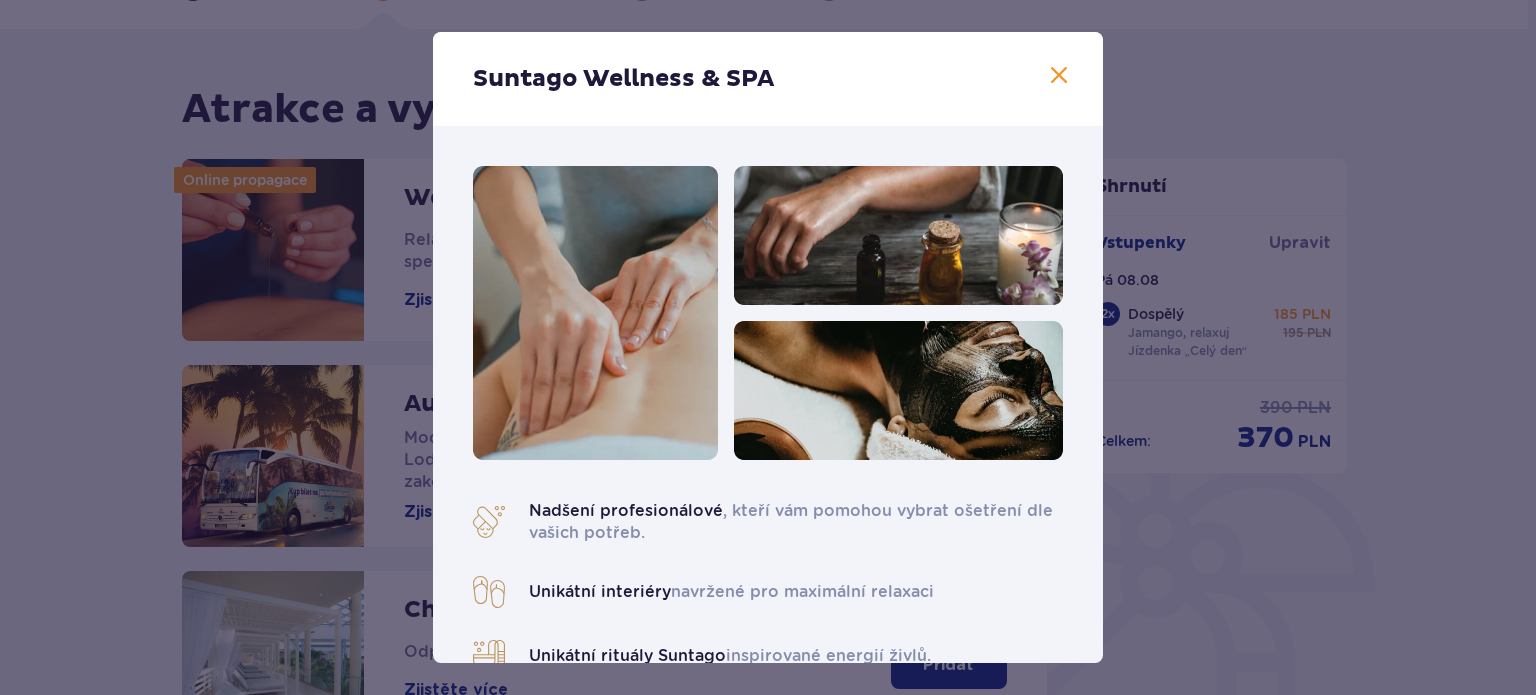 click at bounding box center (1059, 76) 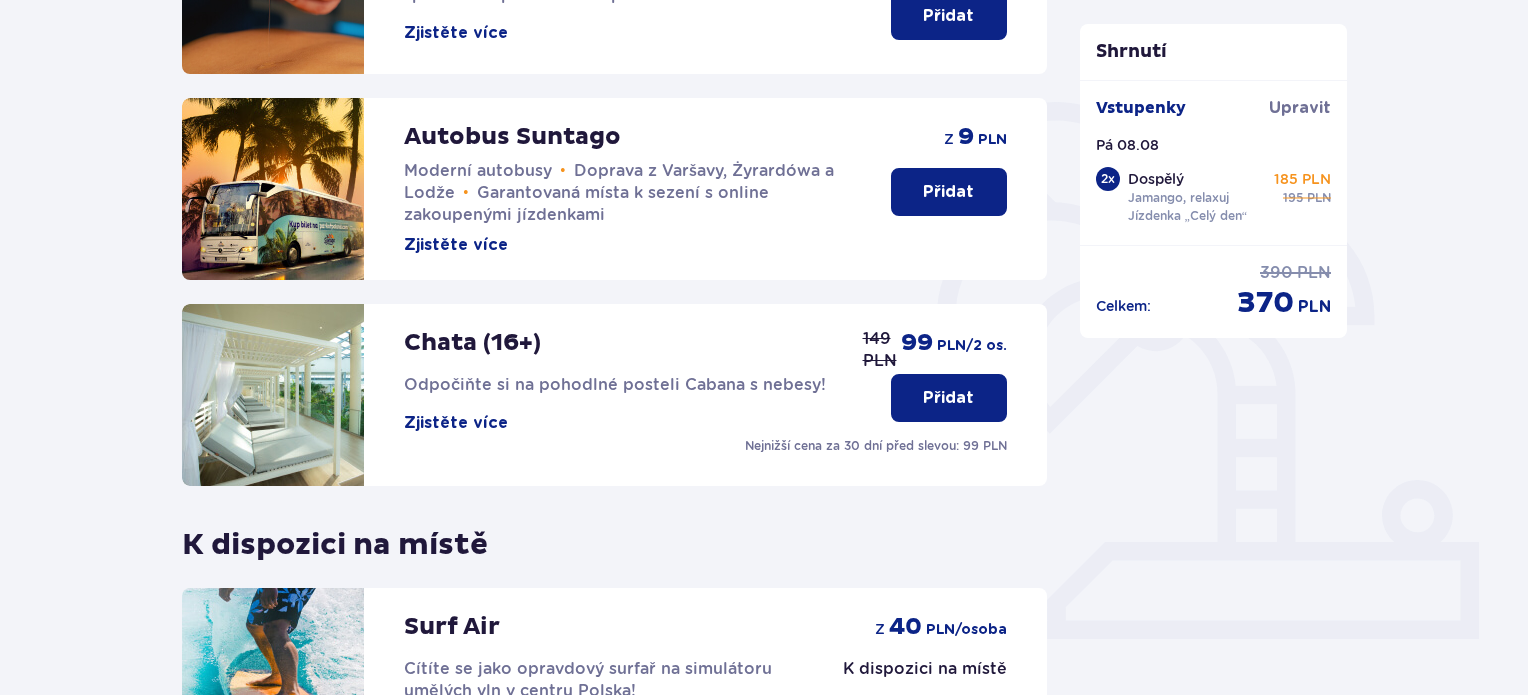 scroll, scrollTop: 660, scrollLeft: 0, axis: vertical 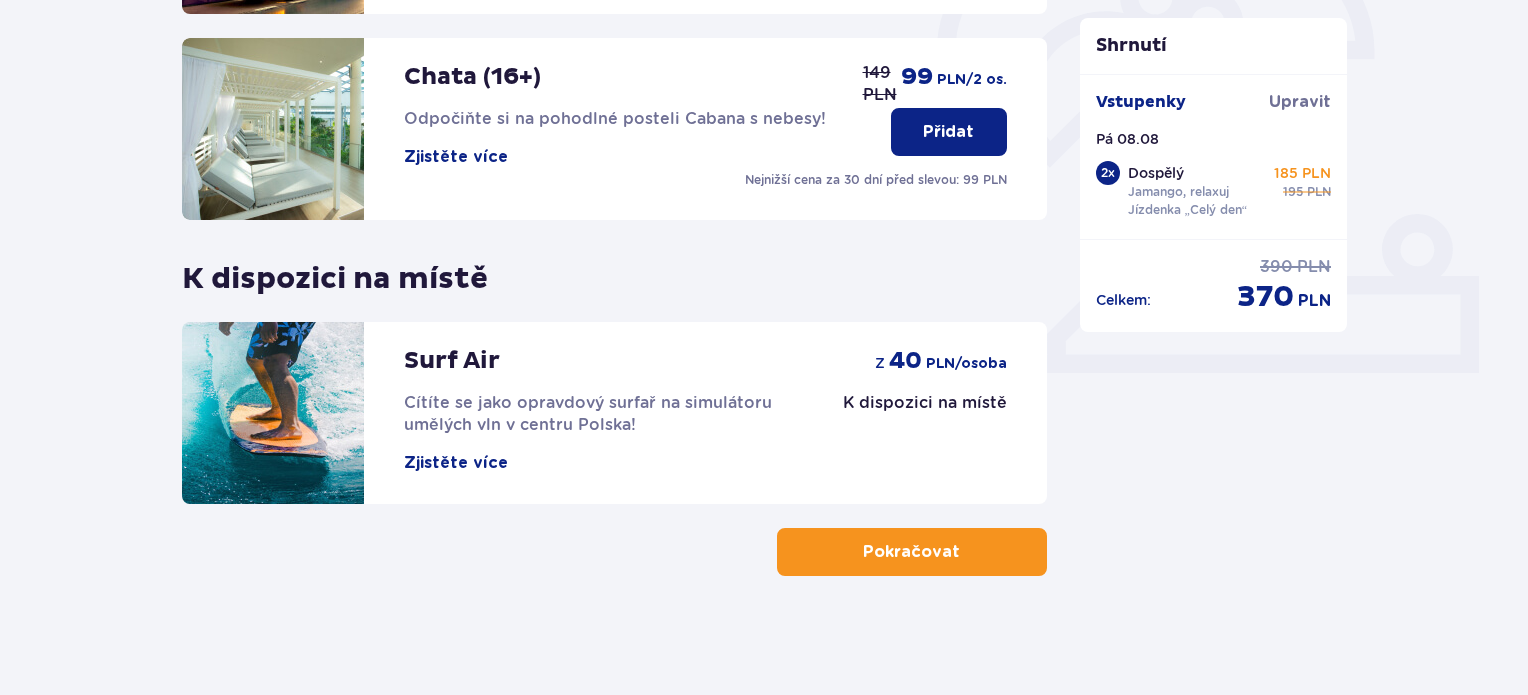 click on "Pokračovat" at bounding box center [912, 552] 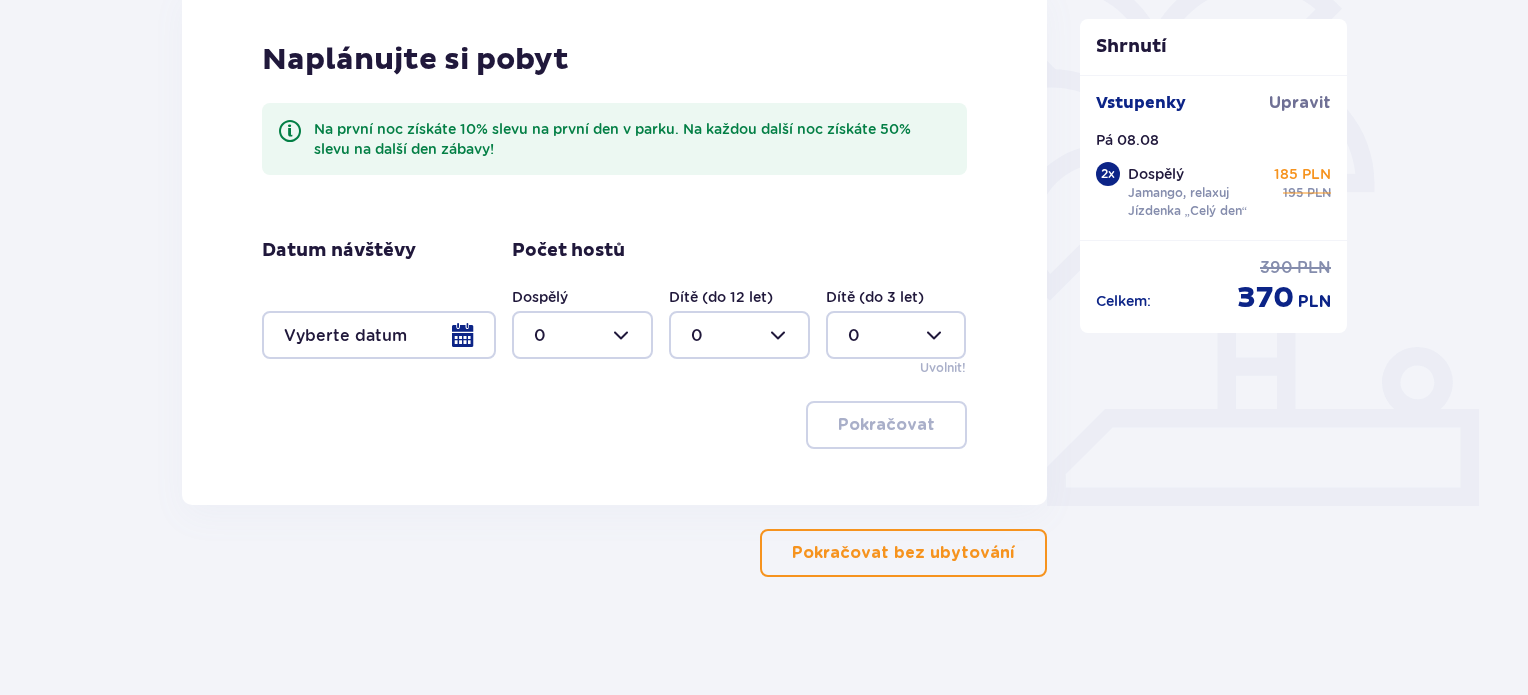 scroll, scrollTop: 528, scrollLeft: 0, axis: vertical 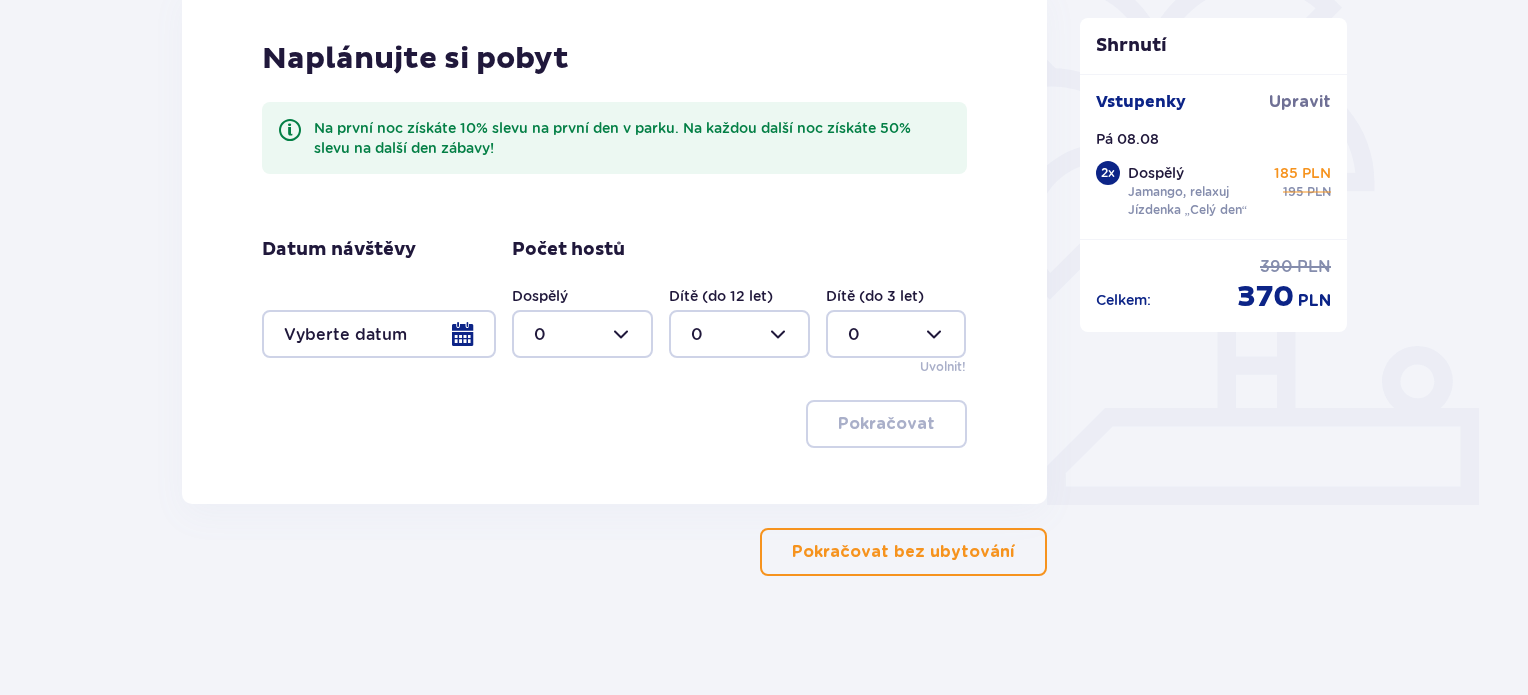 click on "Pokračovat bez ubytování" at bounding box center [903, 552] 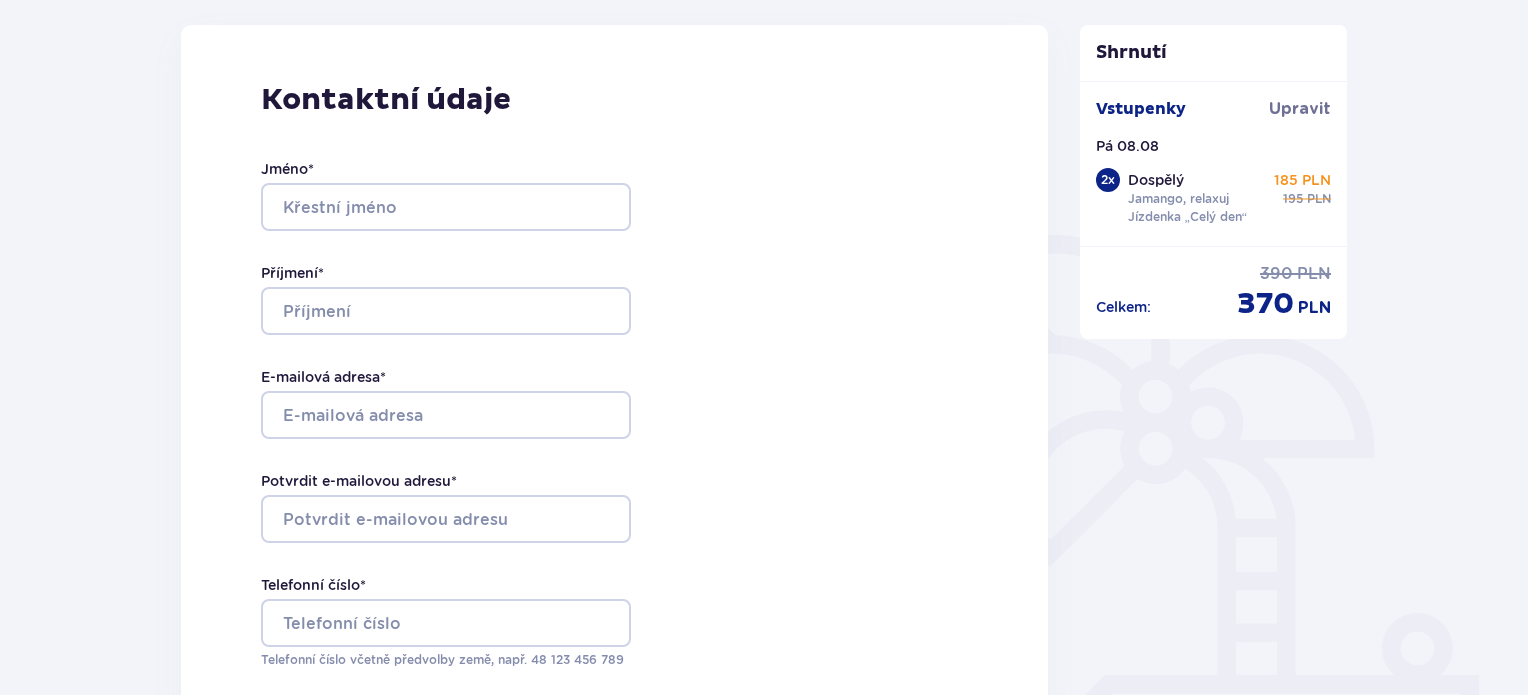 scroll, scrollTop: 266, scrollLeft: 0, axis: vertical 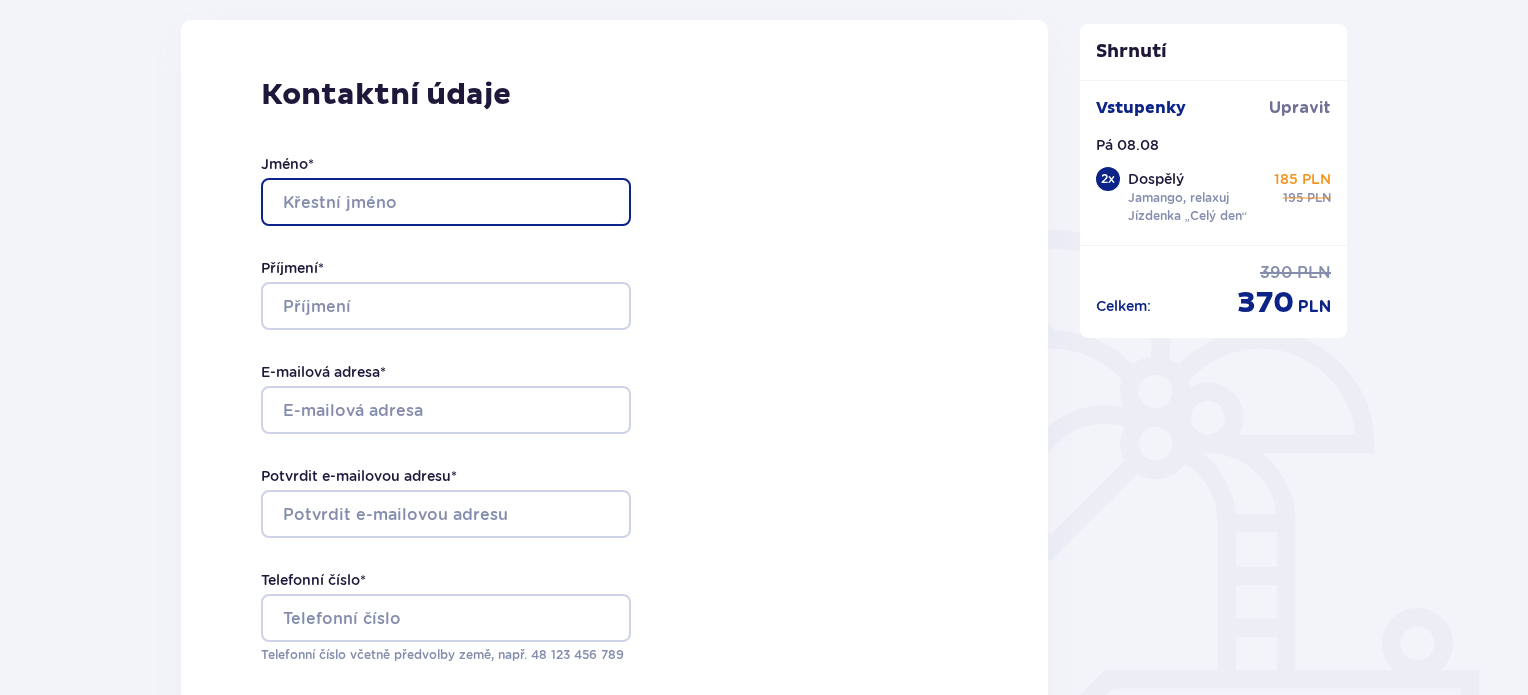 click on "Jméno  *" at bounding box center (446, 202) 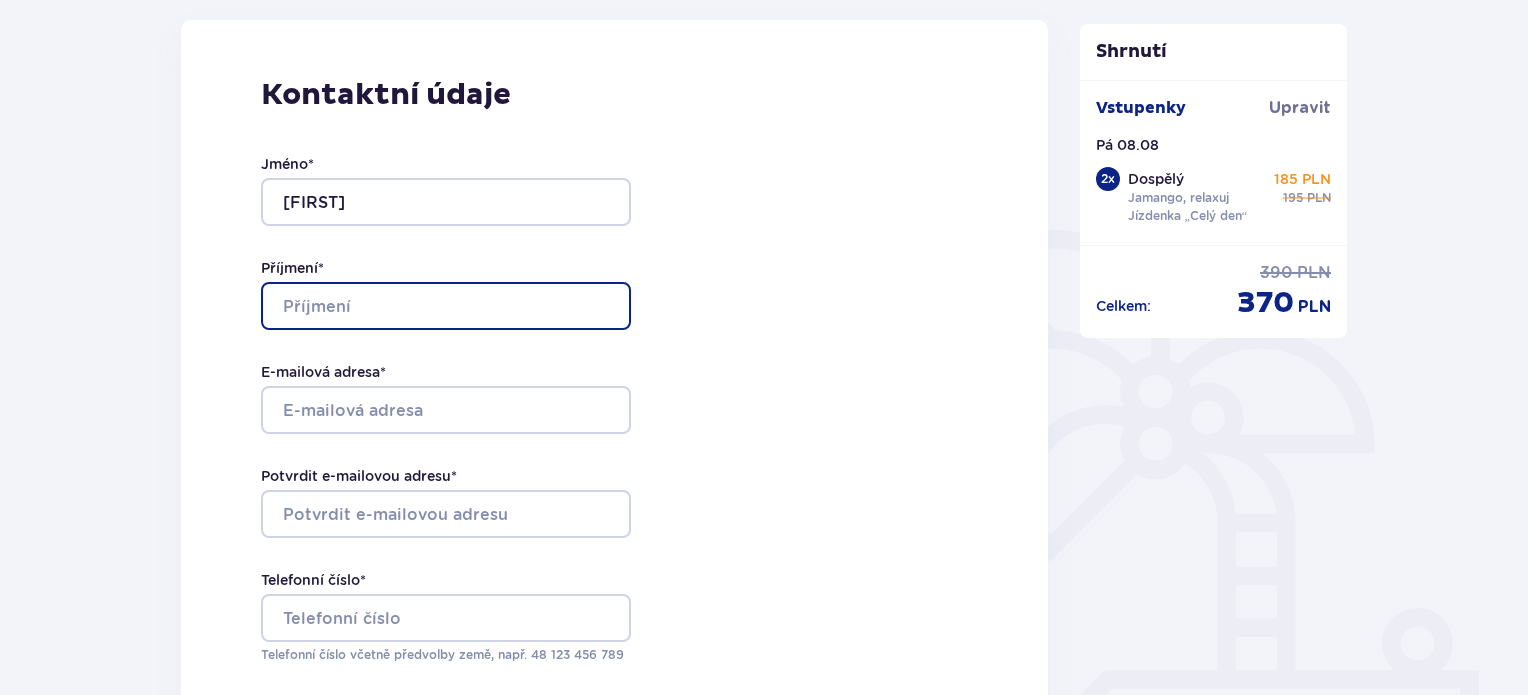 type on "Valíček" 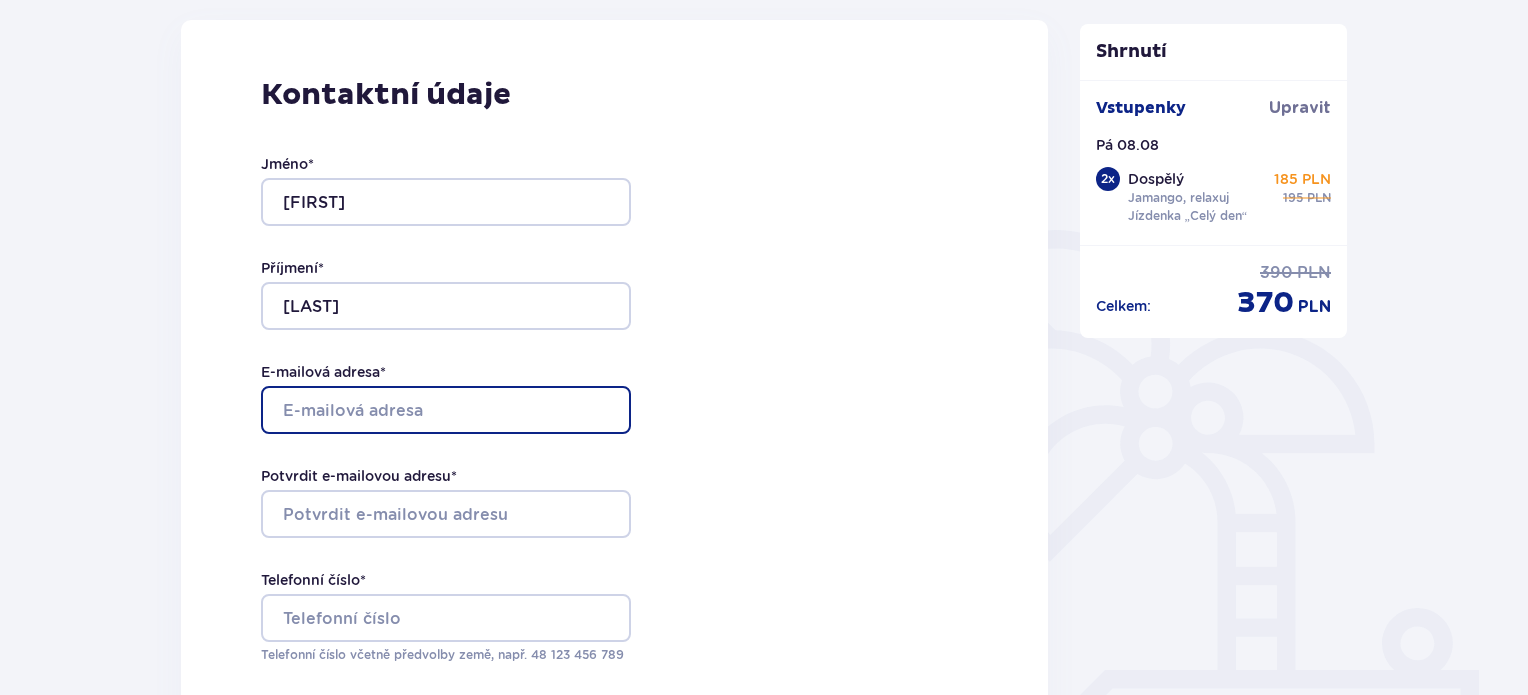 type on "[EMAIL]" 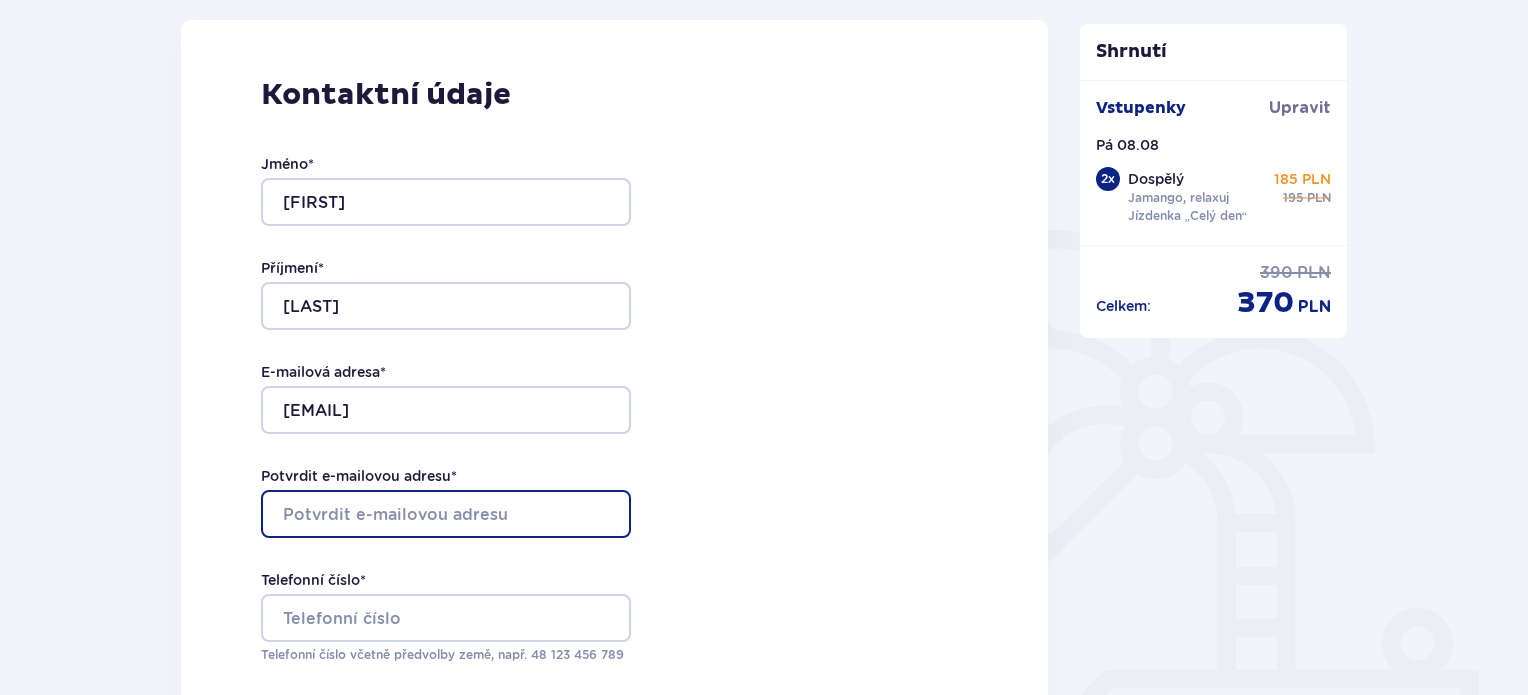 type on "[EMAIL]" 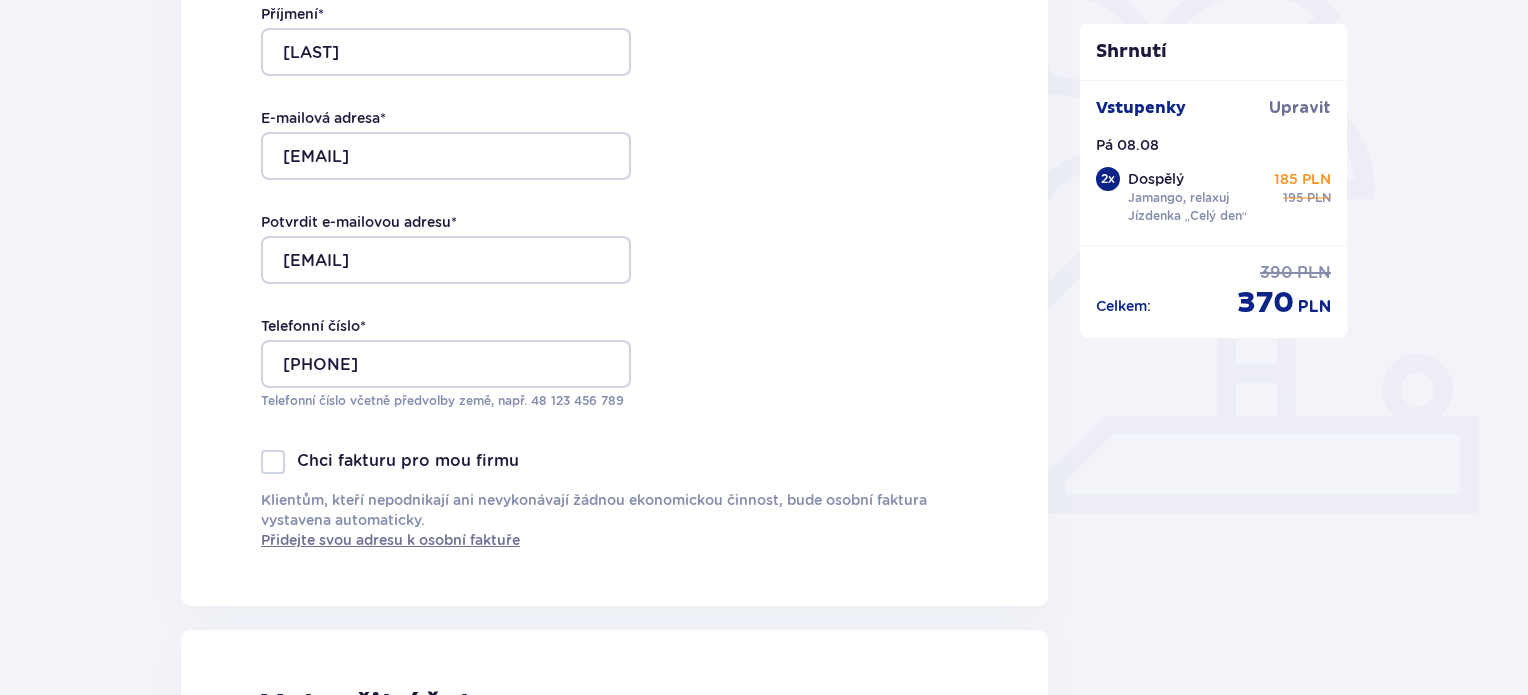 scroll, scrollTop: 533, scrollLeft: 0, axis: vertical 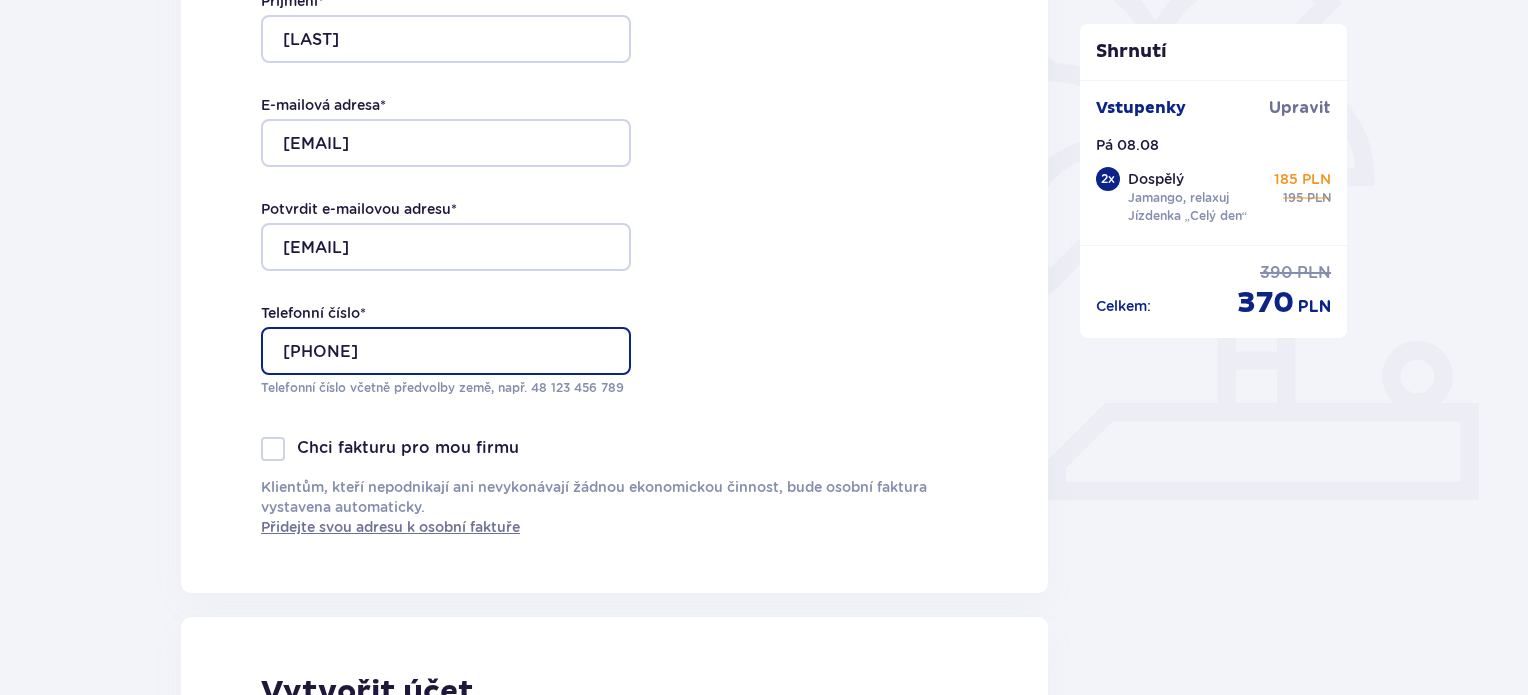 click on "776862325" at bounding box center [446, 351] 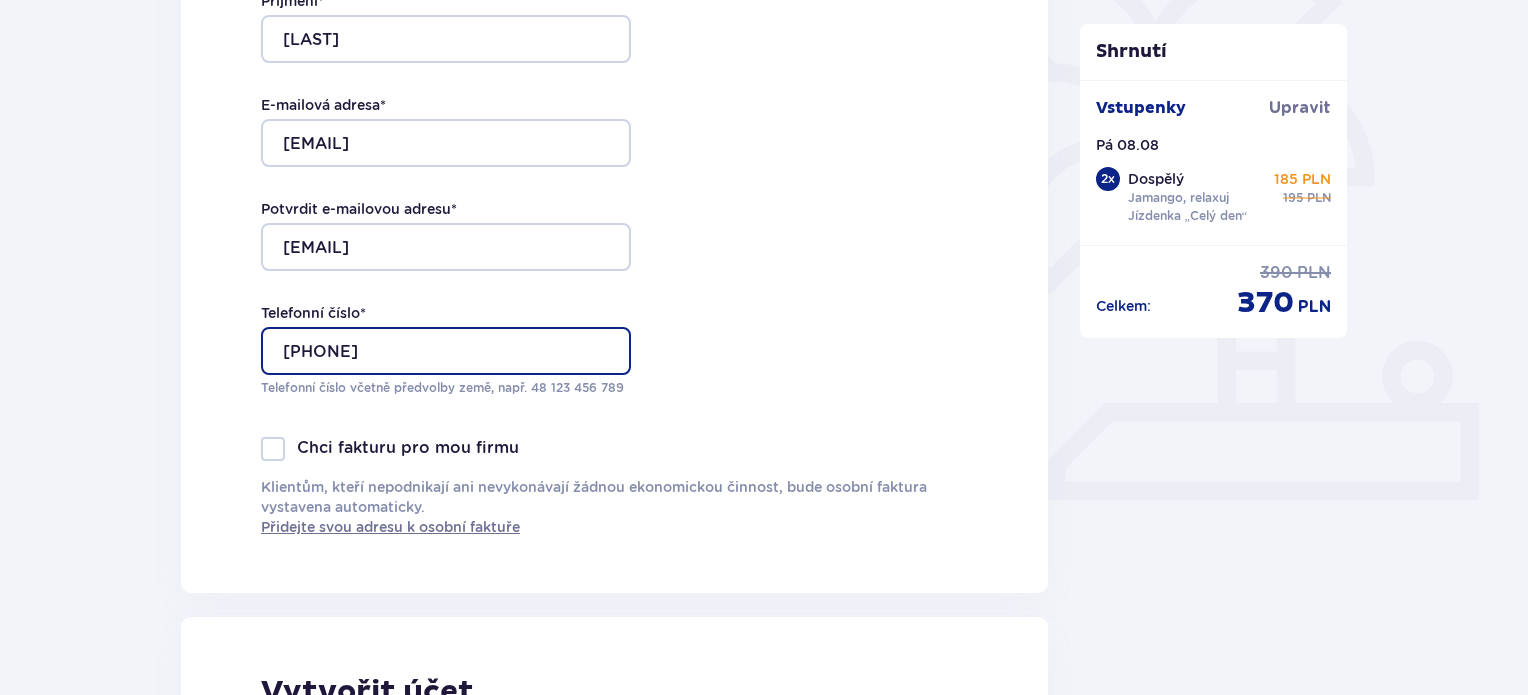 type on "+420776862325" 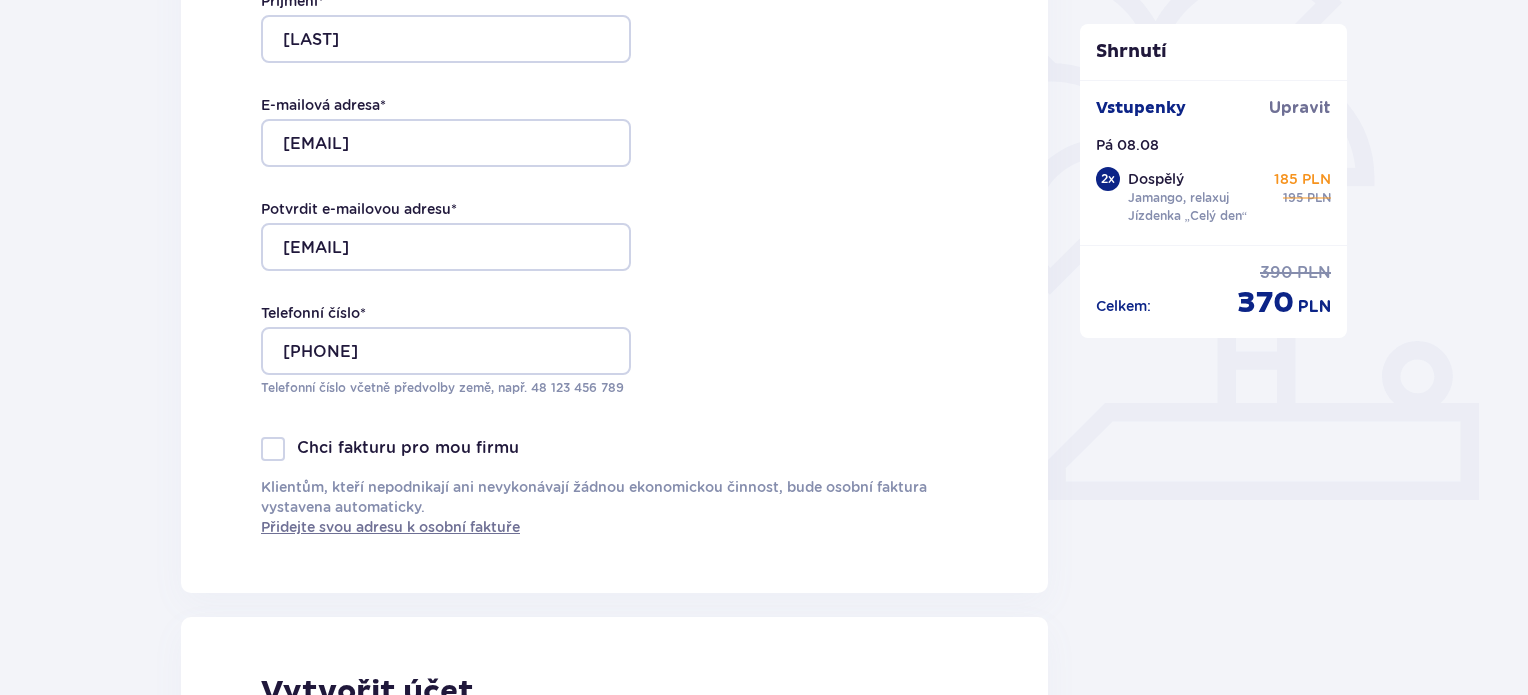 click on "Kontaktní údaje Jméno  * David Příjmení  * Valíček E-mailová adresa  * valicekdavidxx@seznam.cz Potvrdit e-mailovou adresu  * valicekdavidxx@seznam.cz Telefonní číslo  * +420776862325 Telefonní číslo včetně předvolby země, např. 48 ​123 ​456 ​789 Chci fakturu pro mou firmu Klientům, kteří nepodnikají ani nevykonávají žádnou ekonomickou činnost, bude osobní faktura vystavena automaticky. Přidejte svou adresu k osobní faktuře" at bounding box center (614, 173) 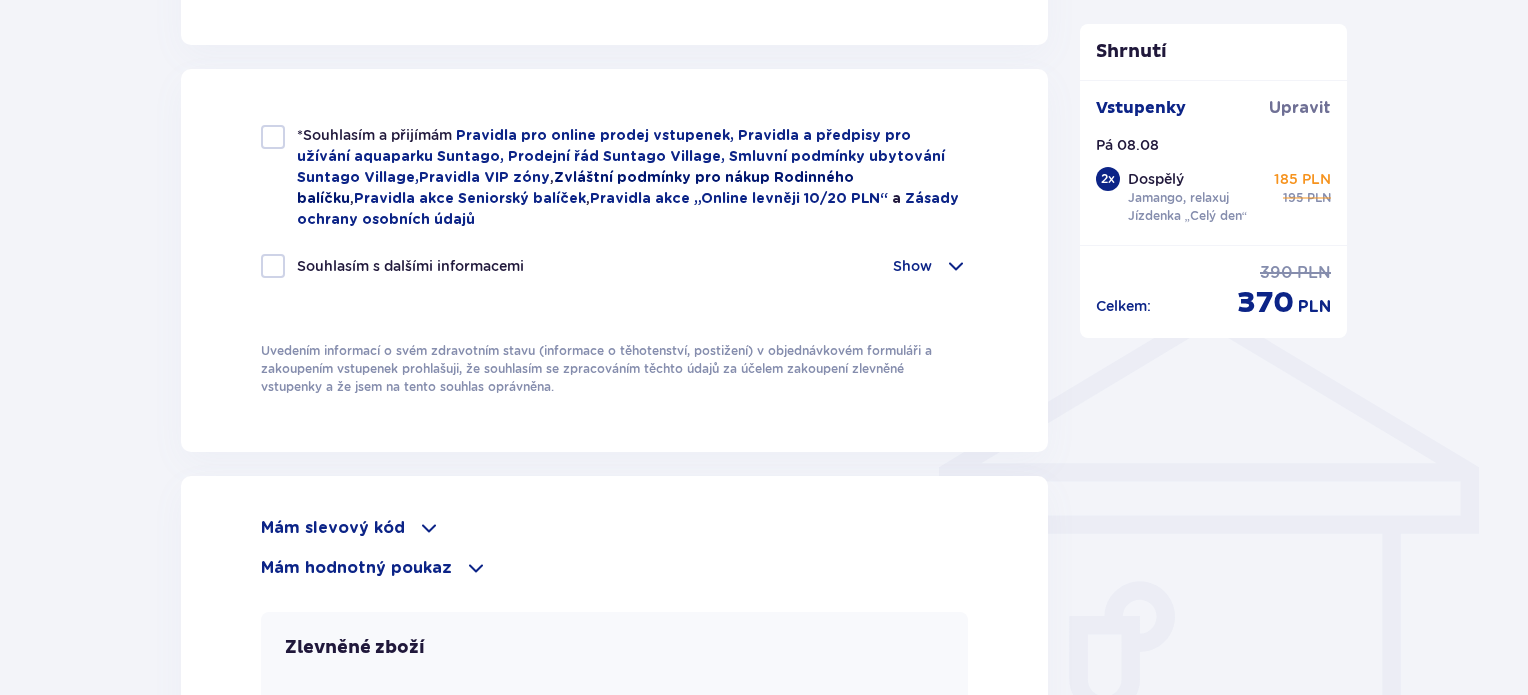 scroll, scrollTop: 1333, scrollLeft: 0, axis: vertical 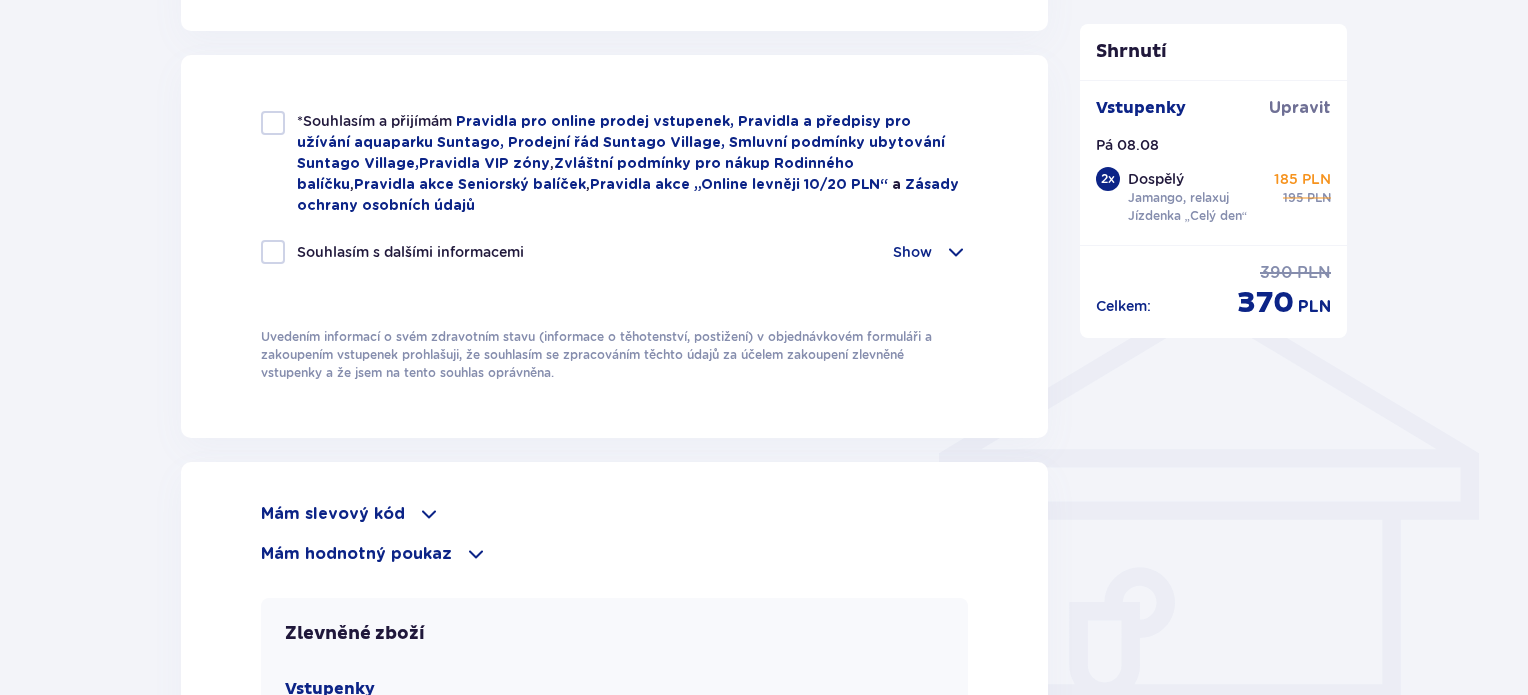 click at bounding box center [273, 123] 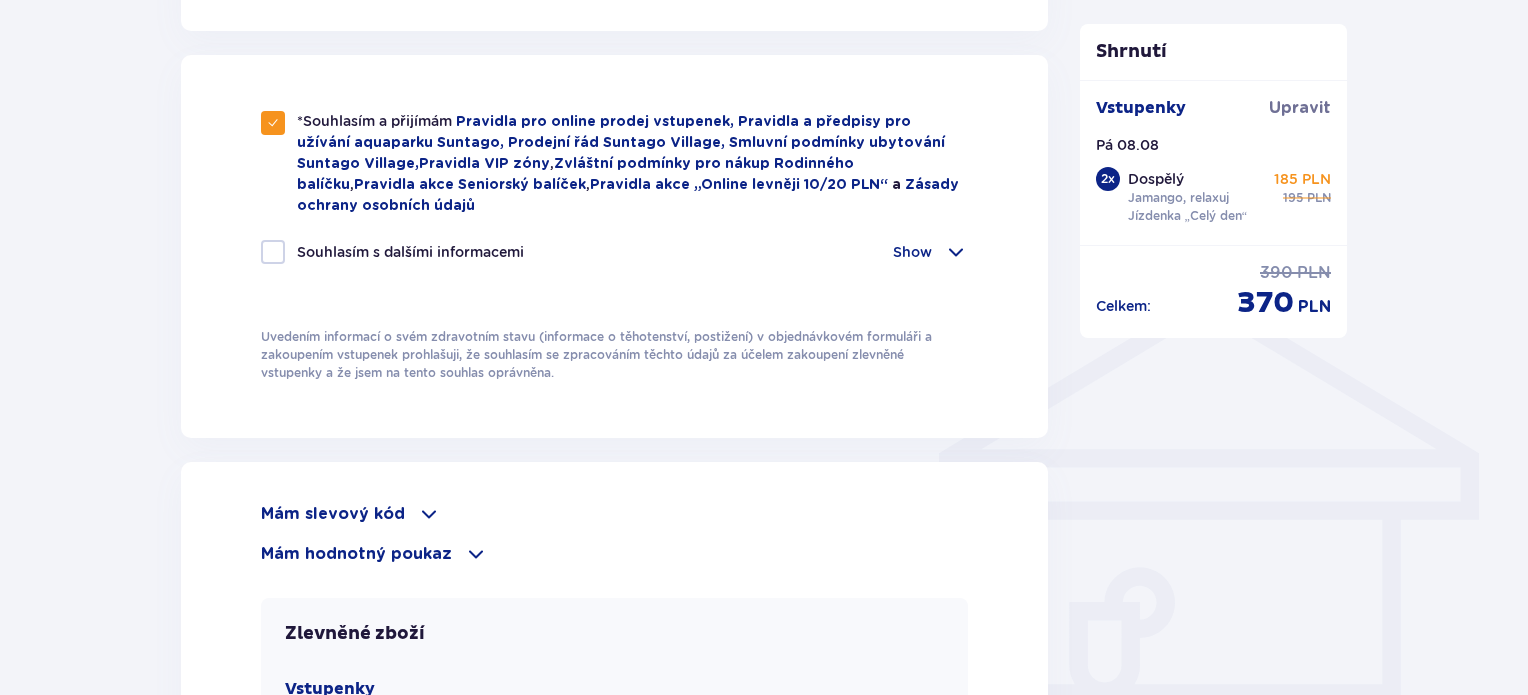 click at bounding box center (273, 252) 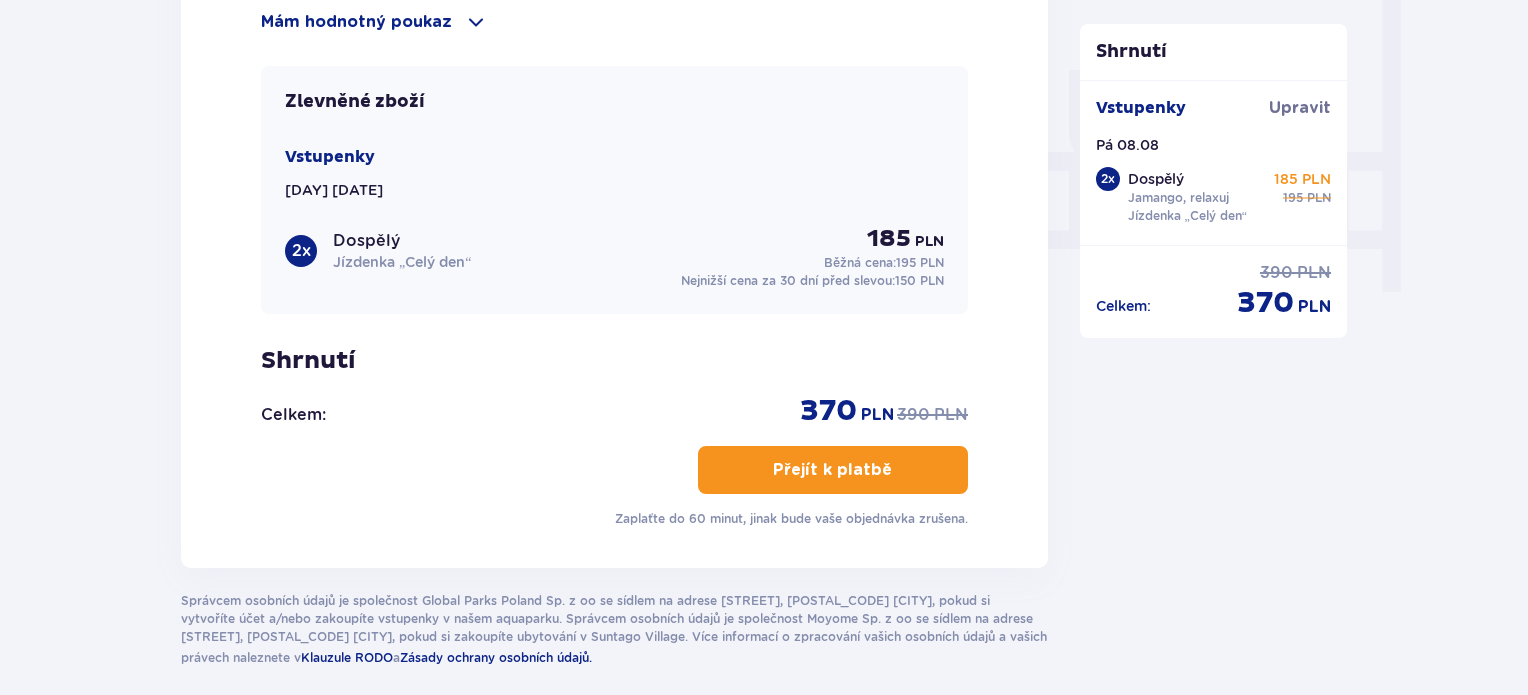 scroll, scrollTop: 1866, scrollLeft: 0, axis: vertical 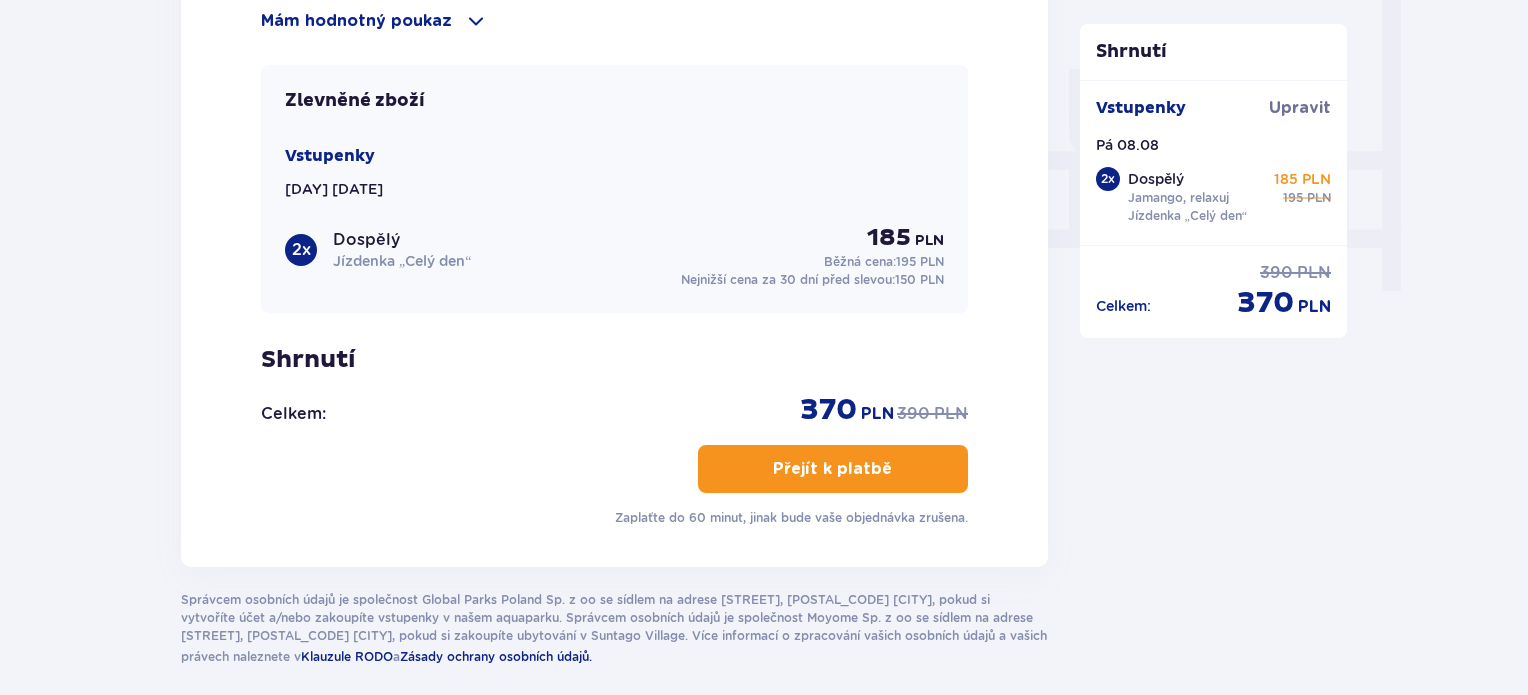 click on "Přejít k platbě" at bounding box center (832, 469) 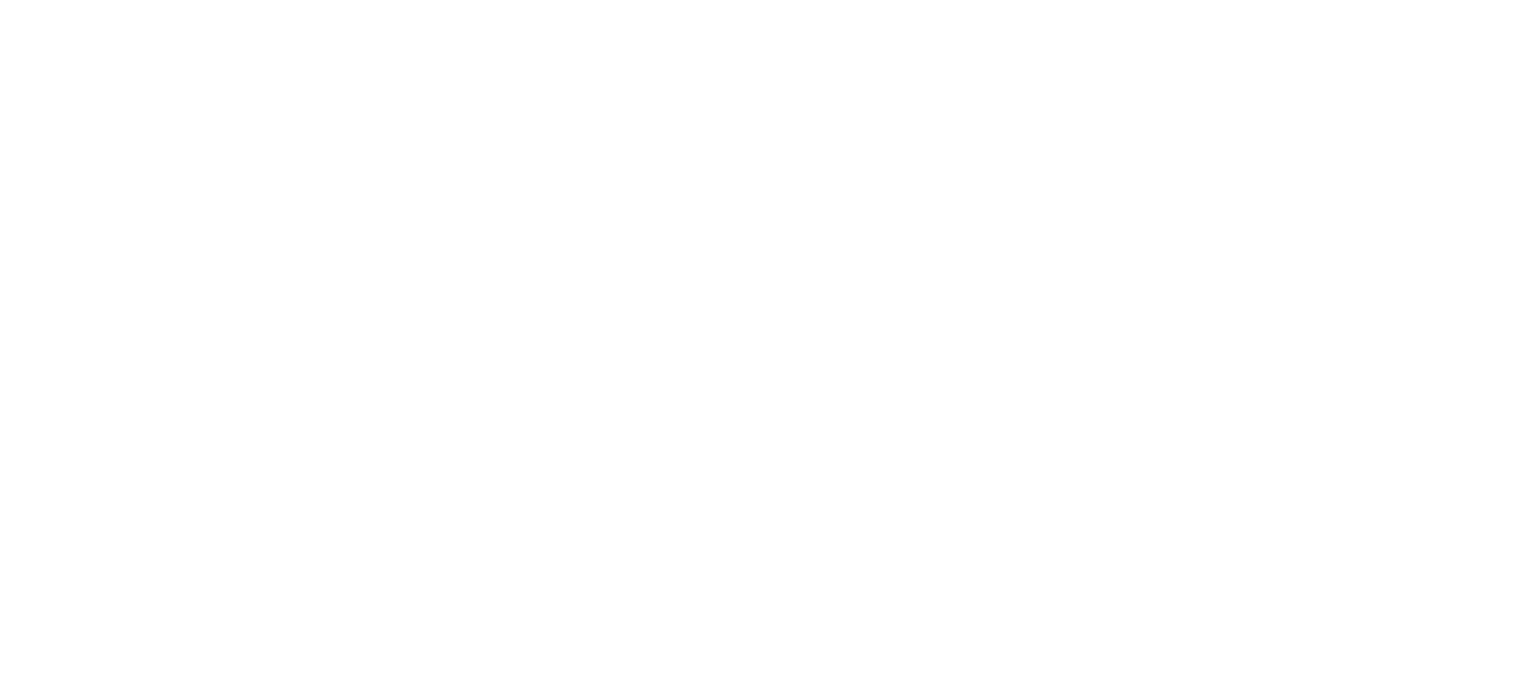 scroll, scrollTop: 0, scrollLeft: 0, axis: both 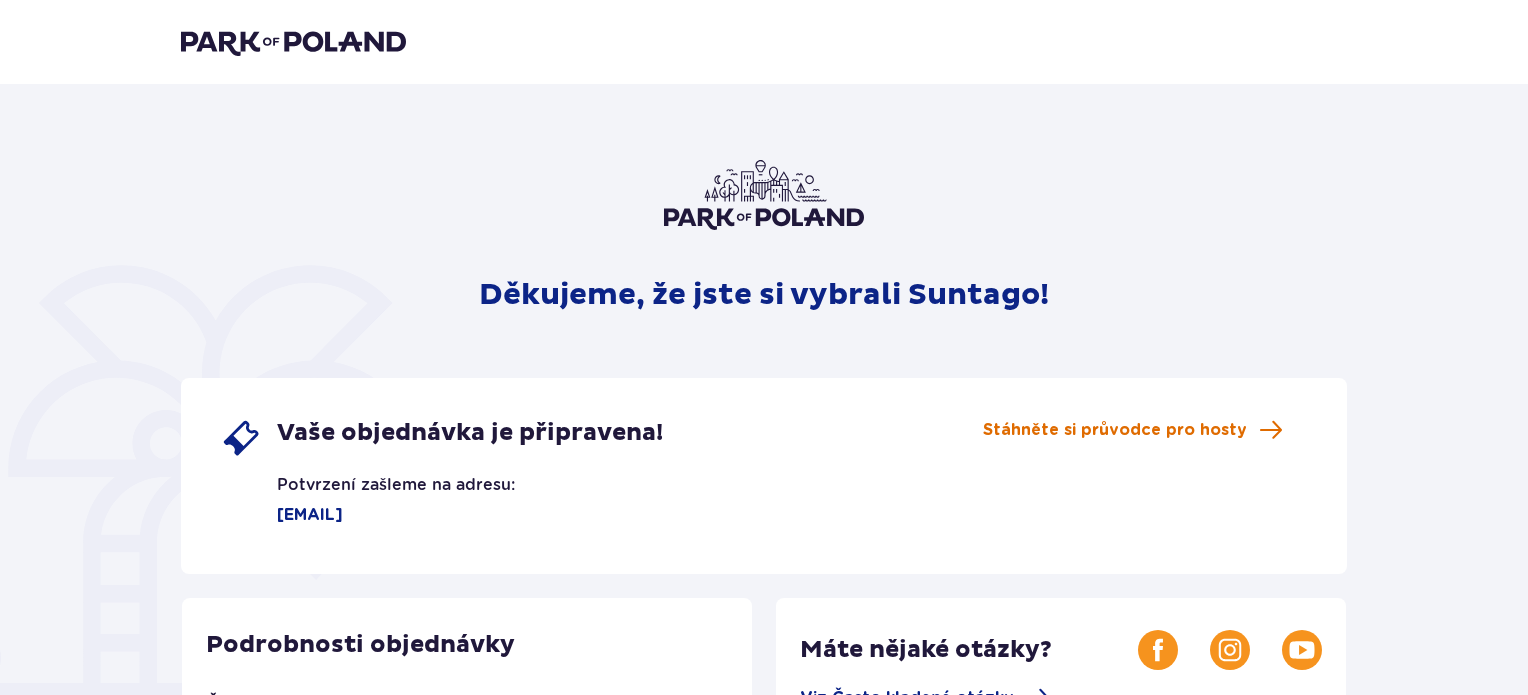 click on "Stáhněte si průvodce pro hosty" at bounding box center [1115, 430] 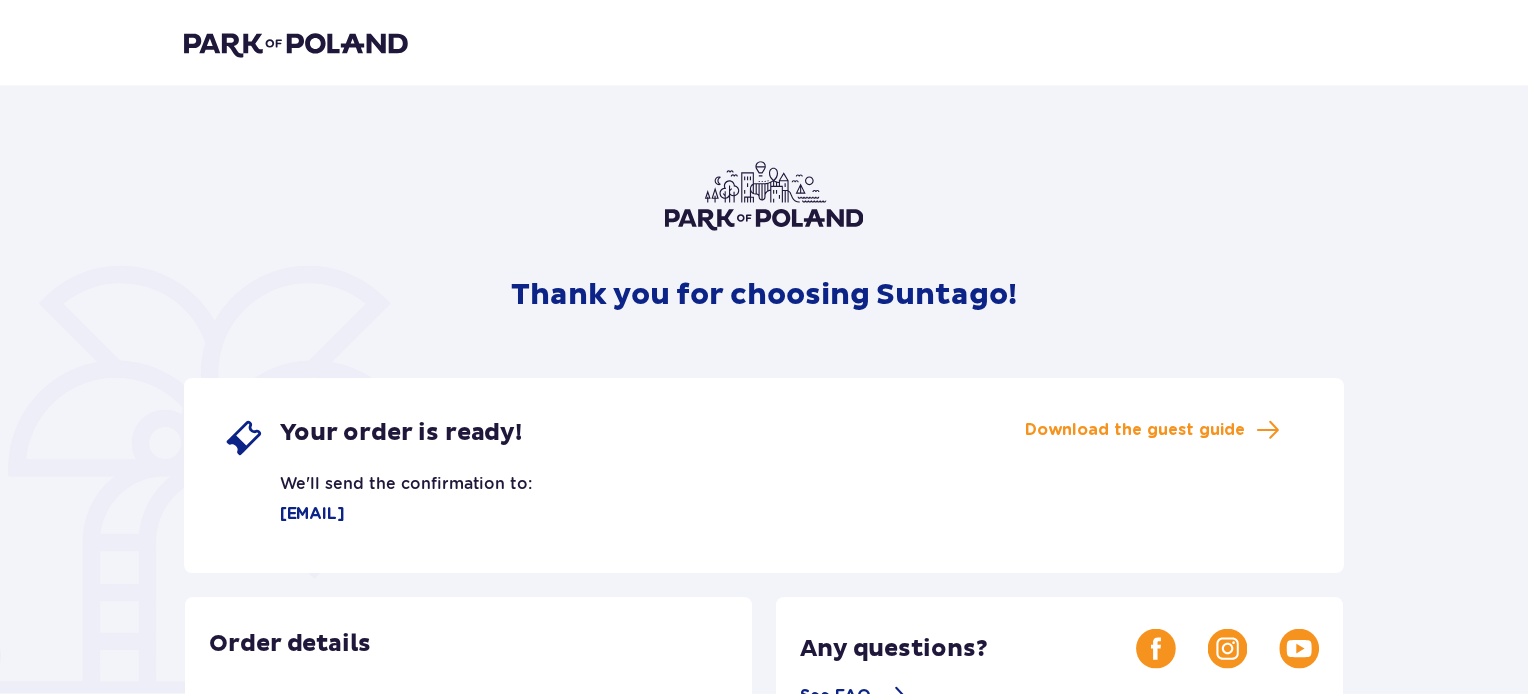 scroll, scrollTop: 0, scrollLeft: 0, axis: both 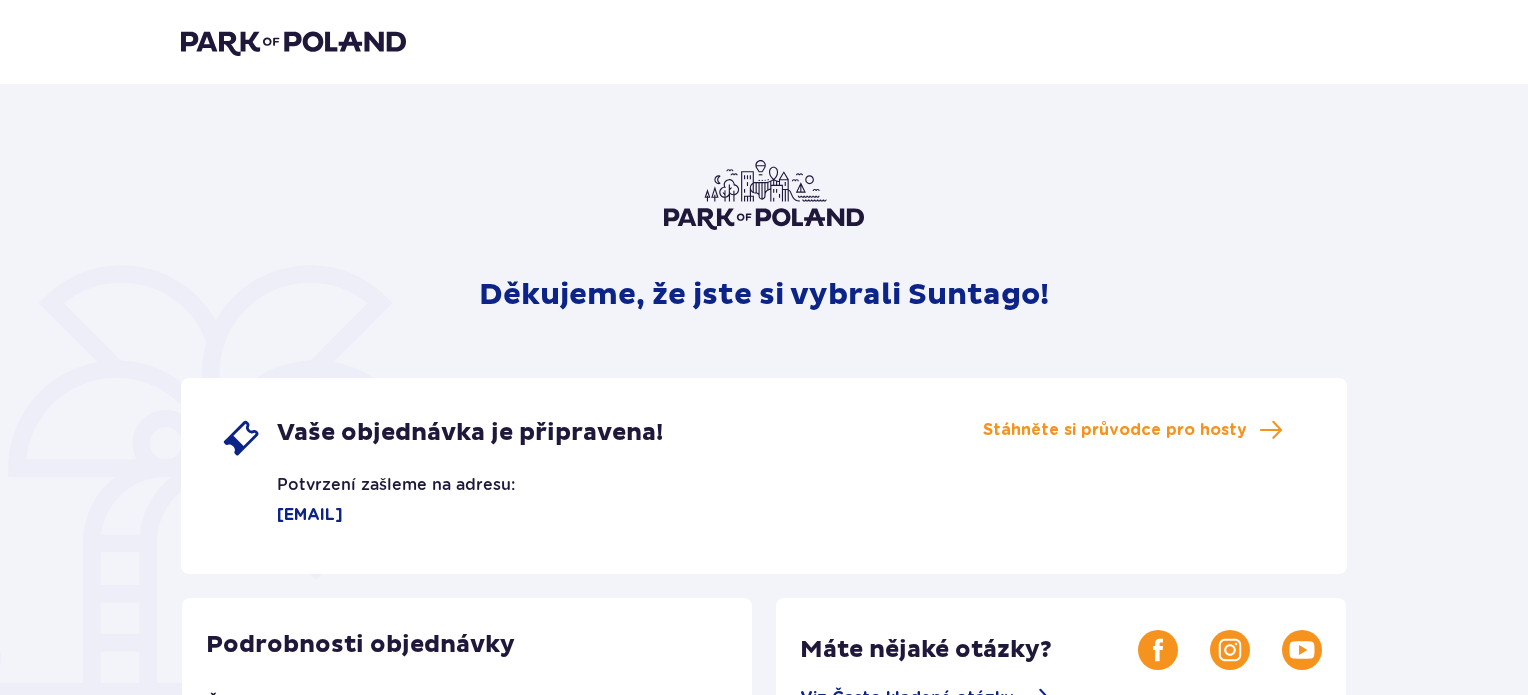 click on "Děkujeme, že jste si vybrali Suntago! Vaše objednávka je připravena!   Potvrzení zašleme na adresu: [EMAIL] Stáhněte si průvodce pro hosty Podrobnosti objednávky Číslo objednávky: 8e624b52-e912-4c3b-b301-acd2a678d12c Číslo platby: TR-VRC-HKZGENX Máte nějaké otázky? Viz Často kladené otázky Jak se dostat do parku Pro ty, co lační    nejen po vzrušení! Restaurace a bary Vydejte se na kulinářskou cestu kolem světa – v parku se nachází 5 restaurací a 4 koktejlové bary u bazénu. Zobrazit více A co  delší pobyt?   Vesnice Suntago Pokud máte rádi tropickou atmosféru a chcete si pobyt v parku užít déle, je Suntago Village tím pravým místem. Zobrazit více" at bounding box center (764, 686) 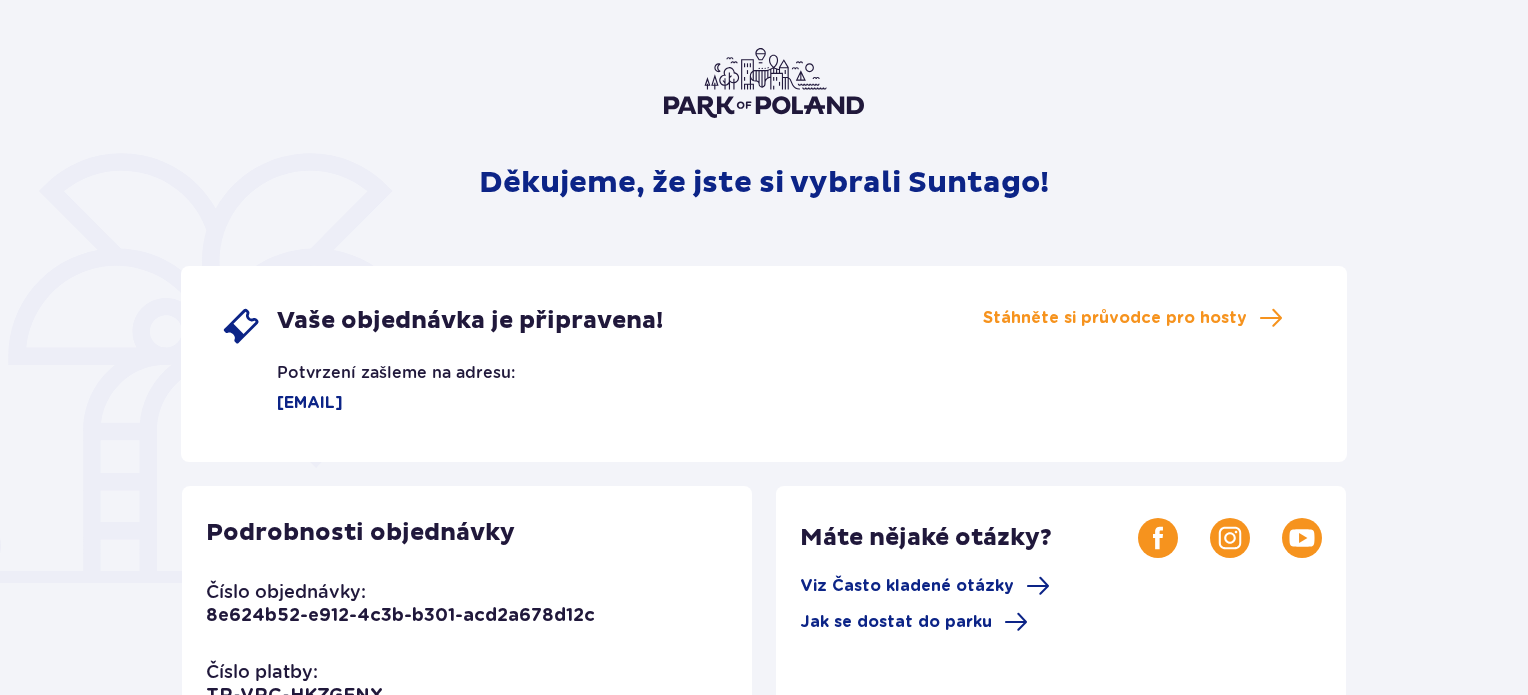 scroll, scrollTop: 103, scrollLeft: 0, axis: vertical 